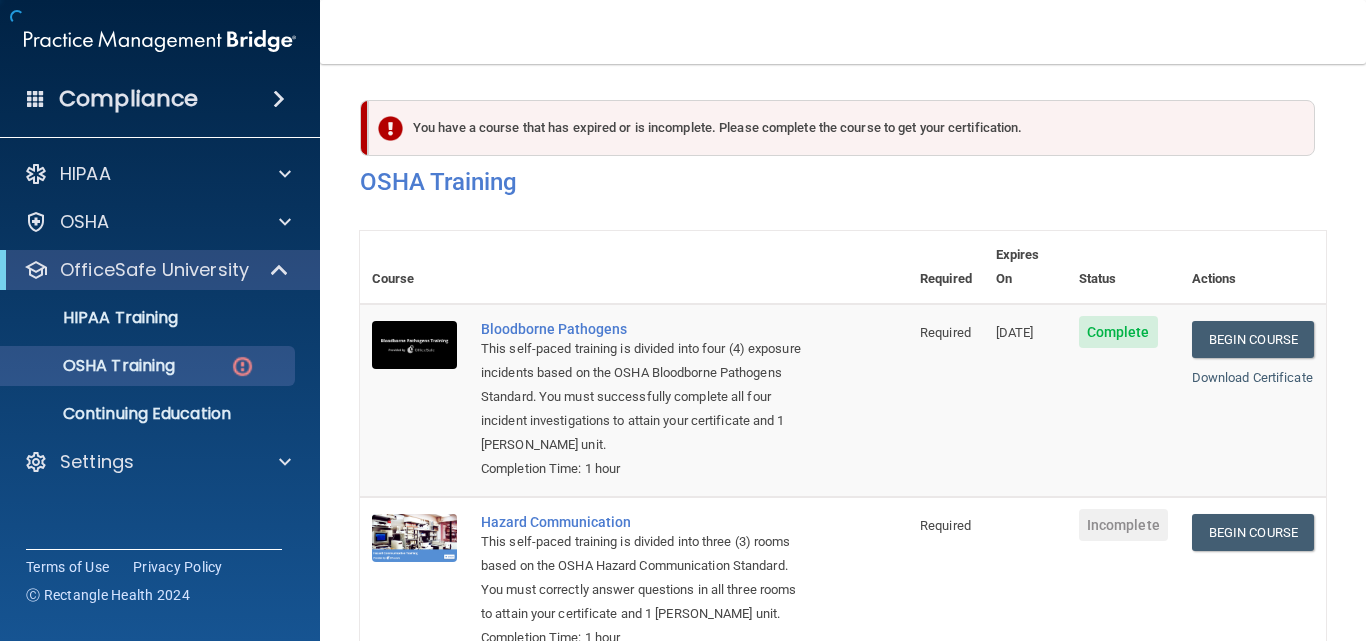 scroll, scrollTop: 0, scrollLeft: 0, axis: both 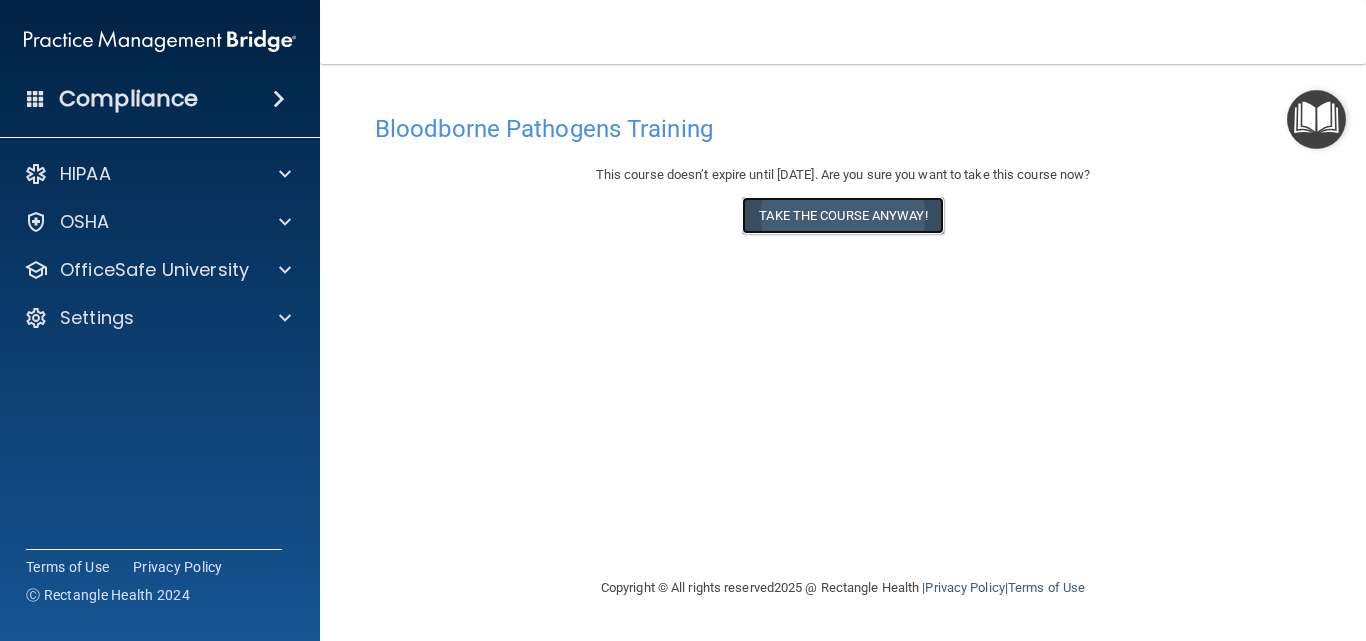 click on "Take the course anyway!" at bounding box center [842, 215] 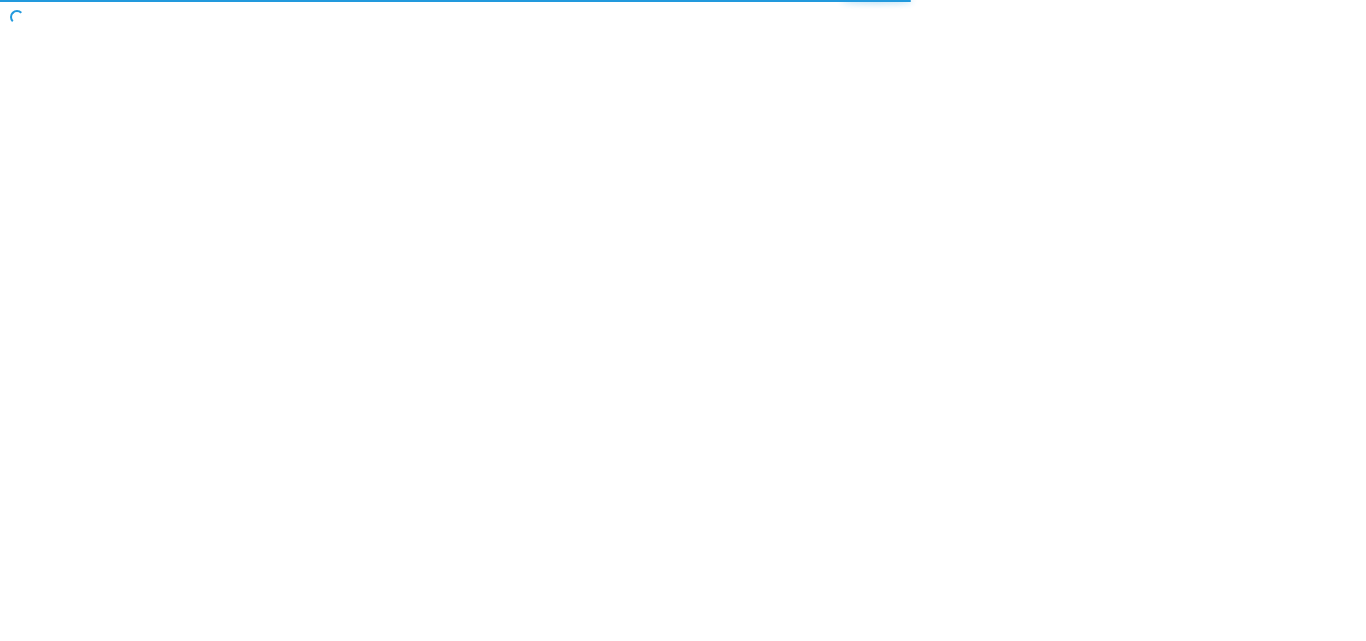 scroll, scrollTop: 0, scrollLeft: 0, axis: both 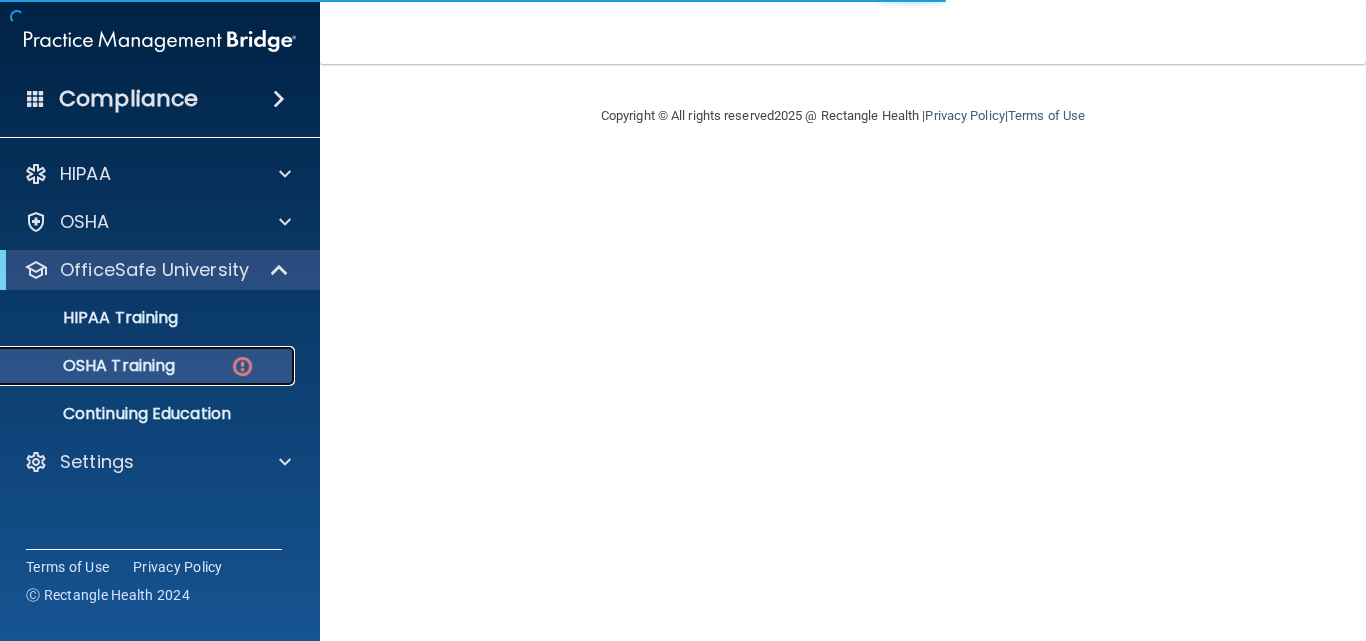 click at bounding box center [242, 366] 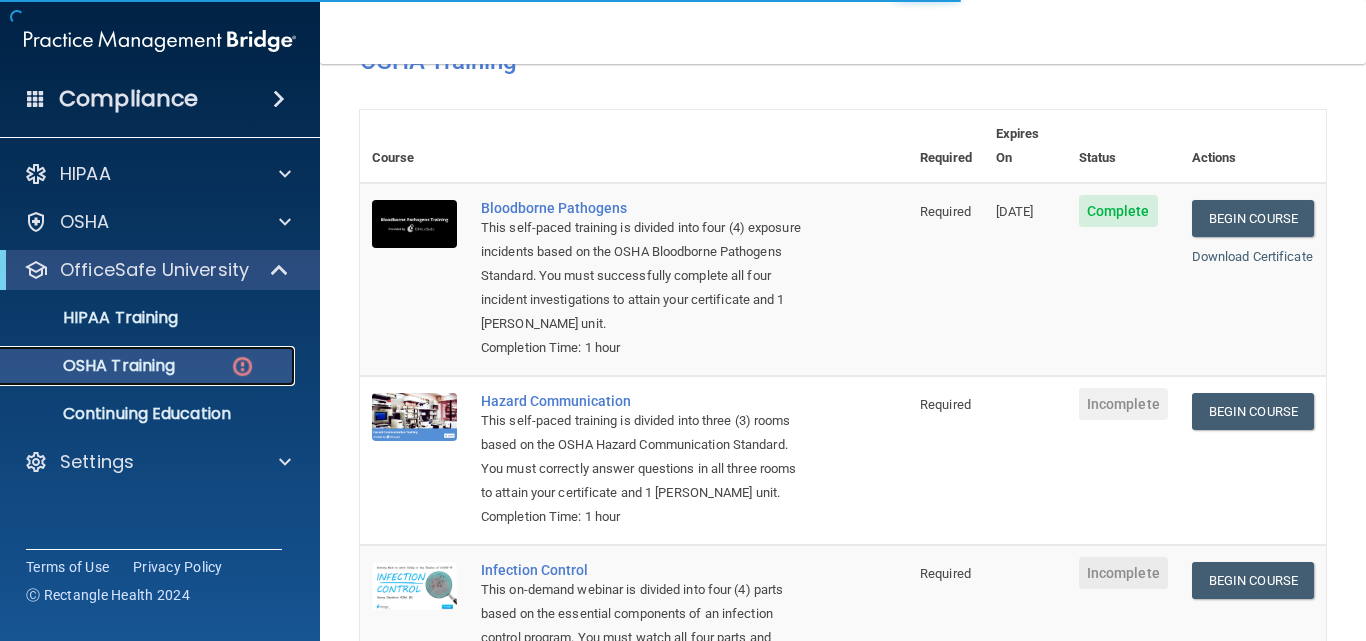scroll, scrollTop: 127, scrollLeft: 0, axis: vertical 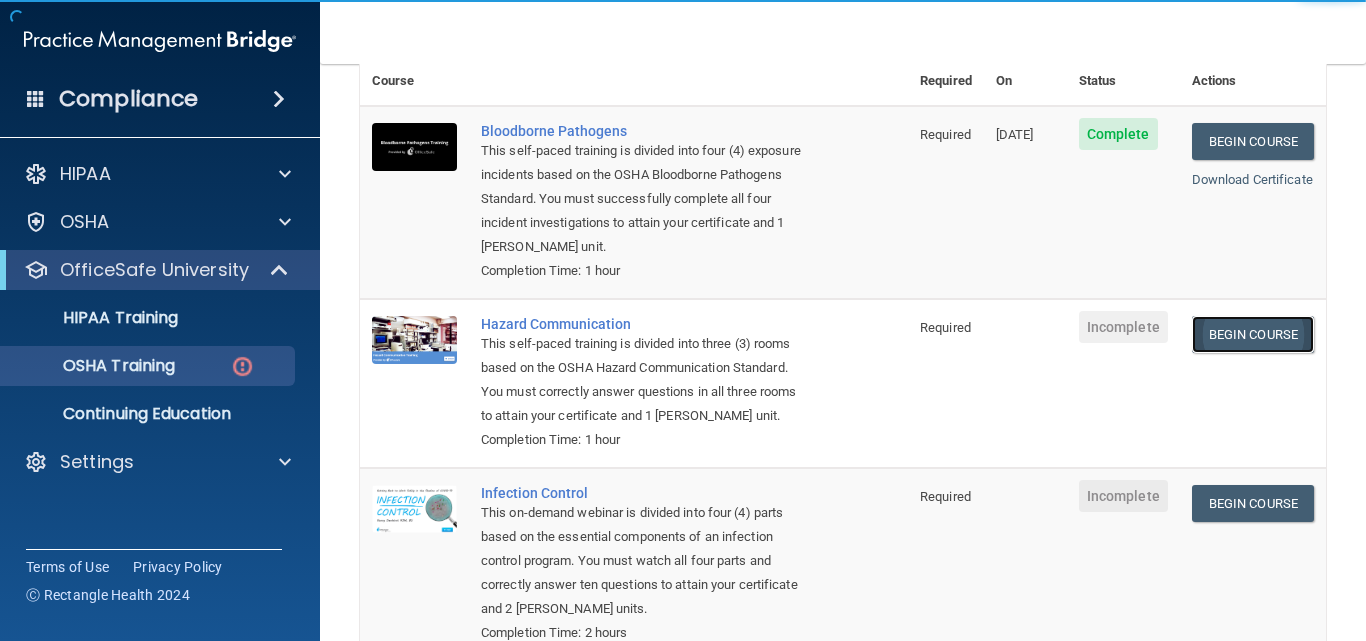 click on "Begin Course" at bounding box center [1253, 334] 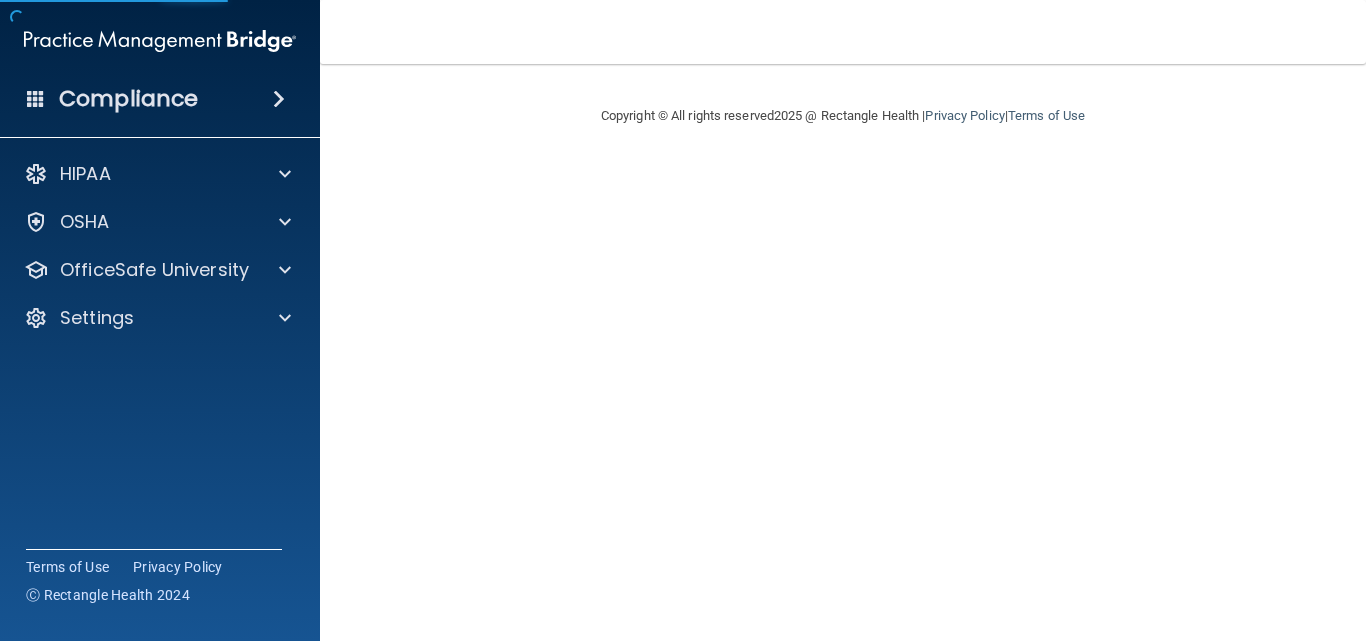 scroll, scrollTop: 0, scrollLeft: 0, axis: both 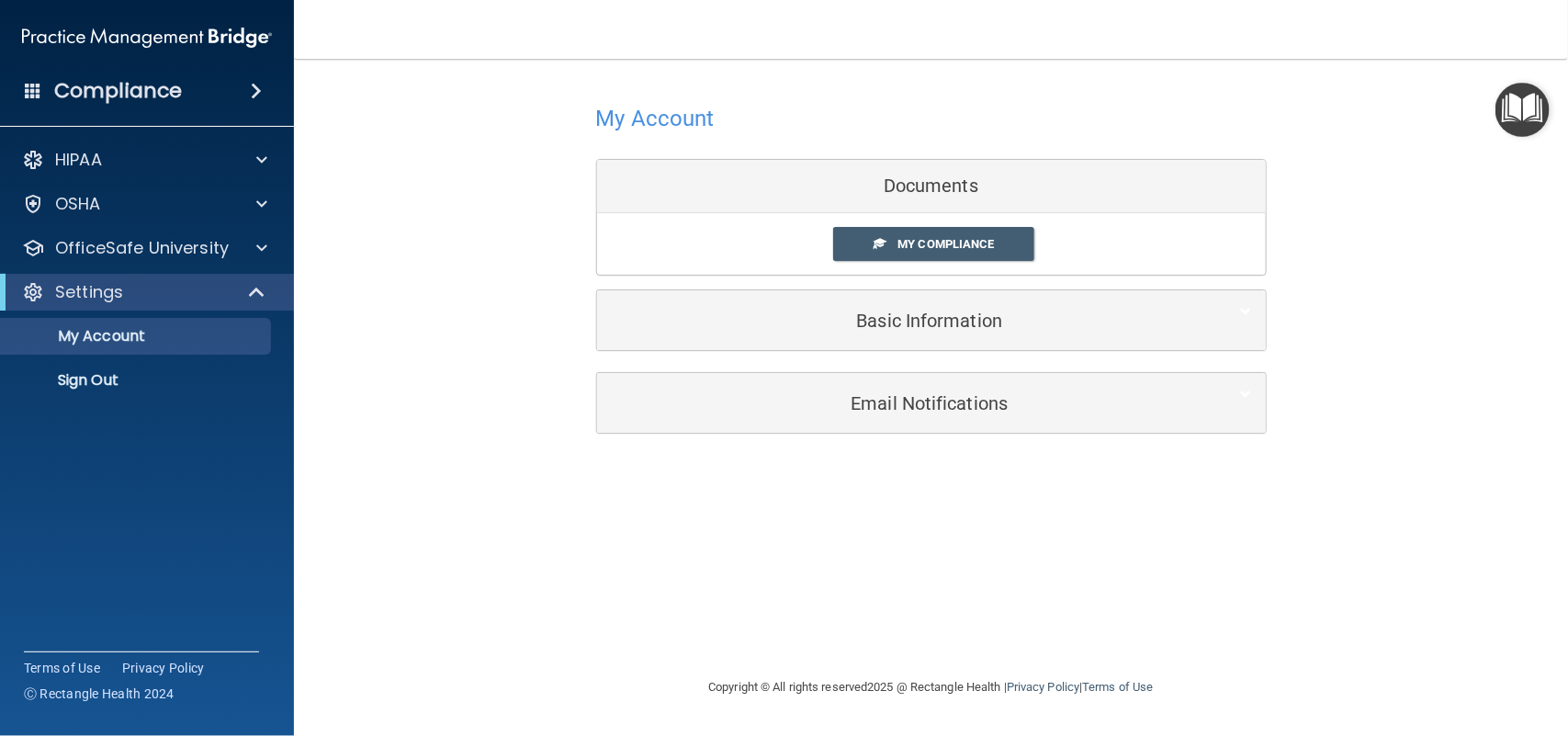 click on "Documents" at bounding box center [931, 187] 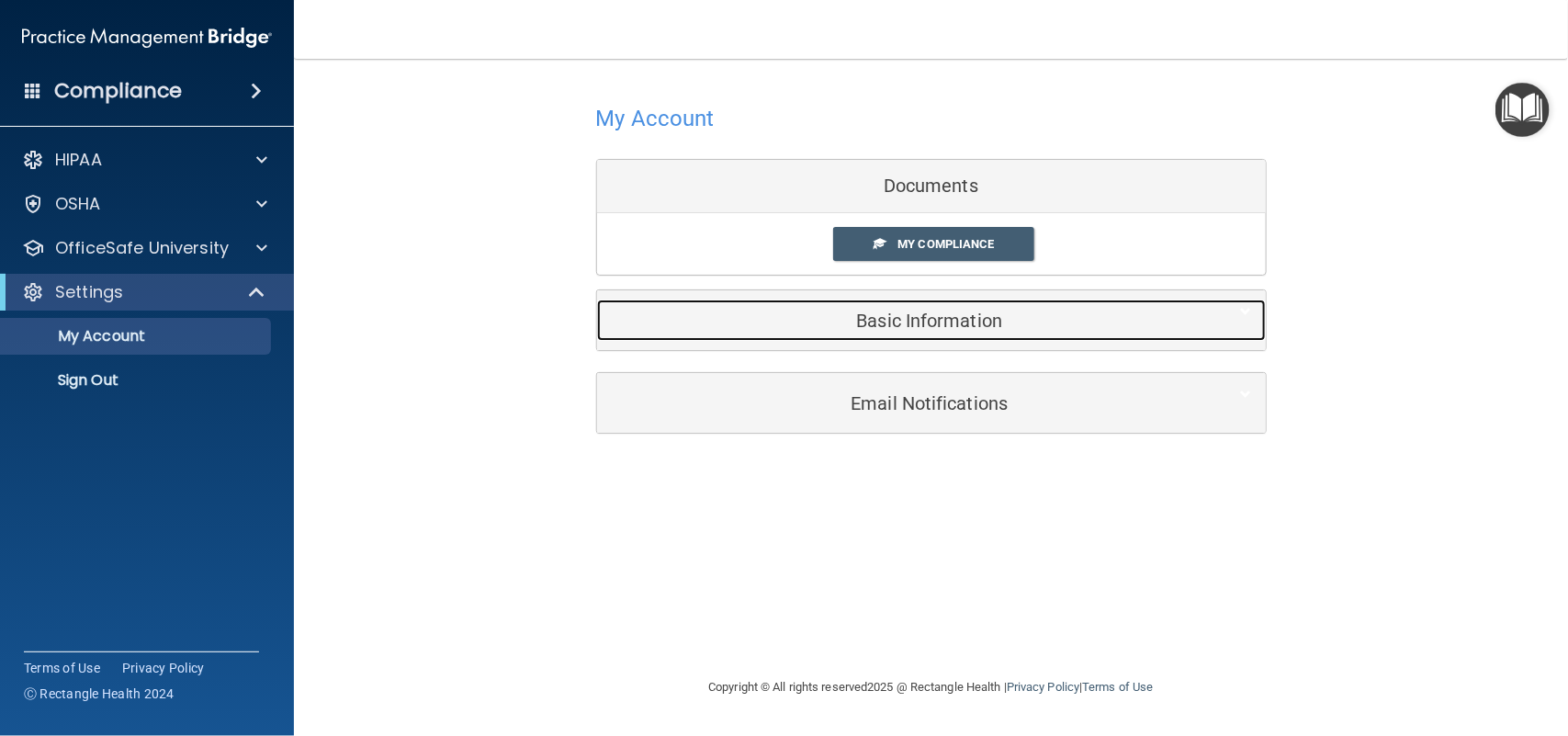 click on "Basic Information" at bounding box center [903, 321] 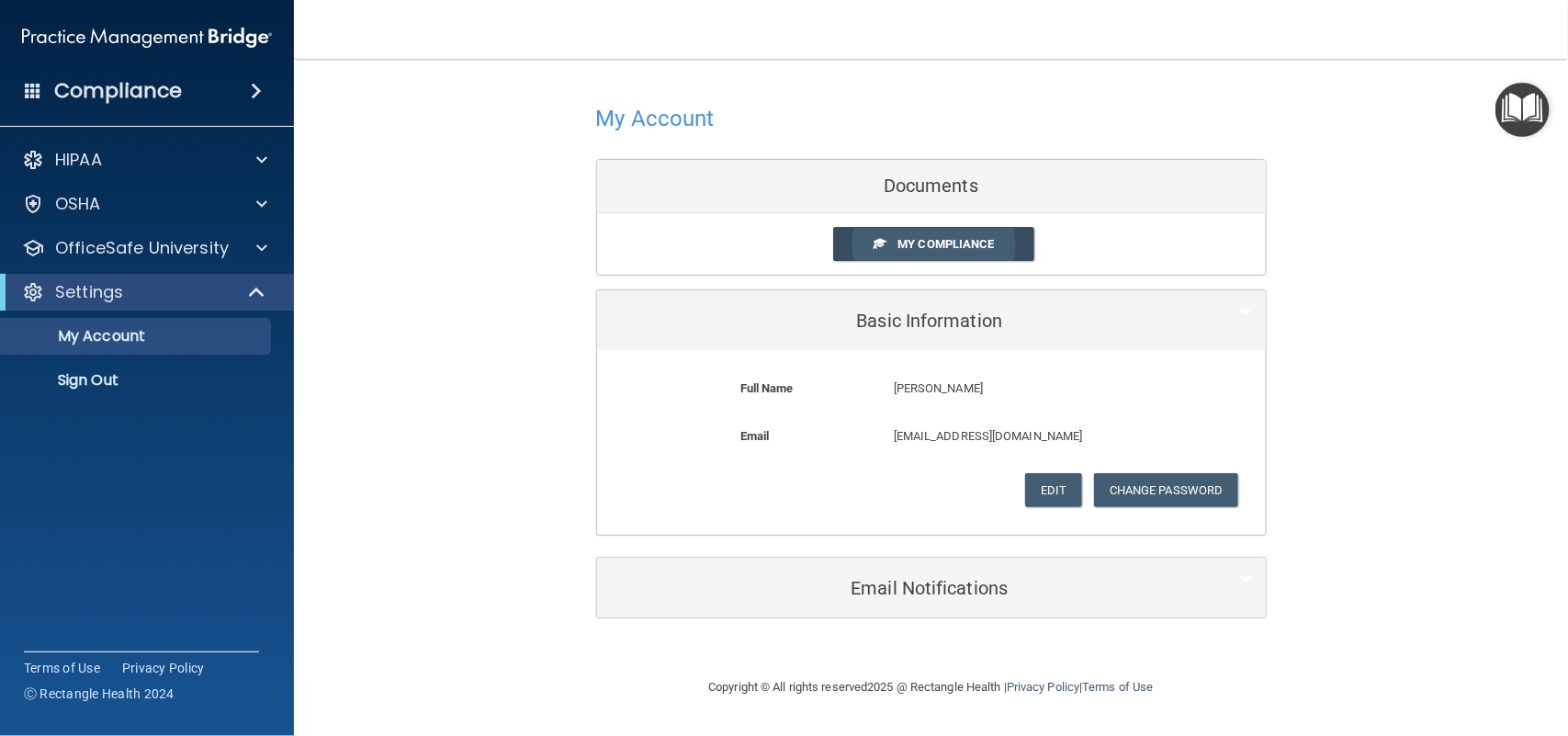 click on "My Compliance" at bounding box center [945, 243] 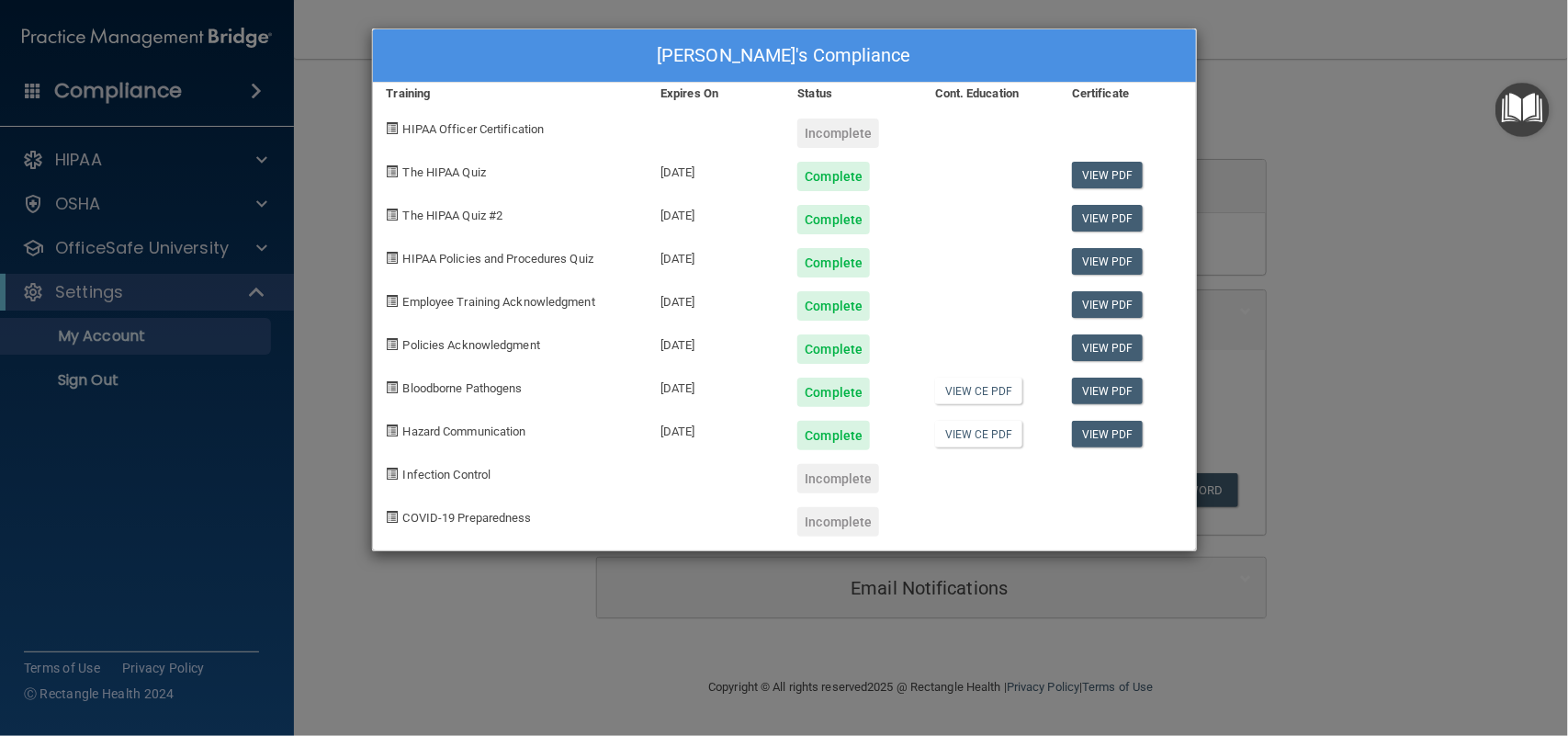click on "Elena Etsi's Compliance      Training   Expires On   Status   Cont. Education   Certificate         HIPAA Officer Certification             Incomplete                      The HIPAA Quiz      07/10/2026       Complete              View PDF         The HIPAA Quiz #2      07/10/2026       Complete              View PDF         HIPAA Policies and Procedures Quiz      07/10/2026       Complete              View PDF         Employee Training Acknowledgment      07/10/2026       Complete              View PDF         Policies Acknowledgment      07/10/2026       Complete              View PDF         Bloodborne Pathogens      07/10/2026       Complete        View CE PDF       View PDF         Hazard Communication      07/10/2026       Complete        View CE PDF       View PDF         Infection Control             Incomplete                      COVID-19 Preparedness             Incomplete" at bounding box center (784, 368) 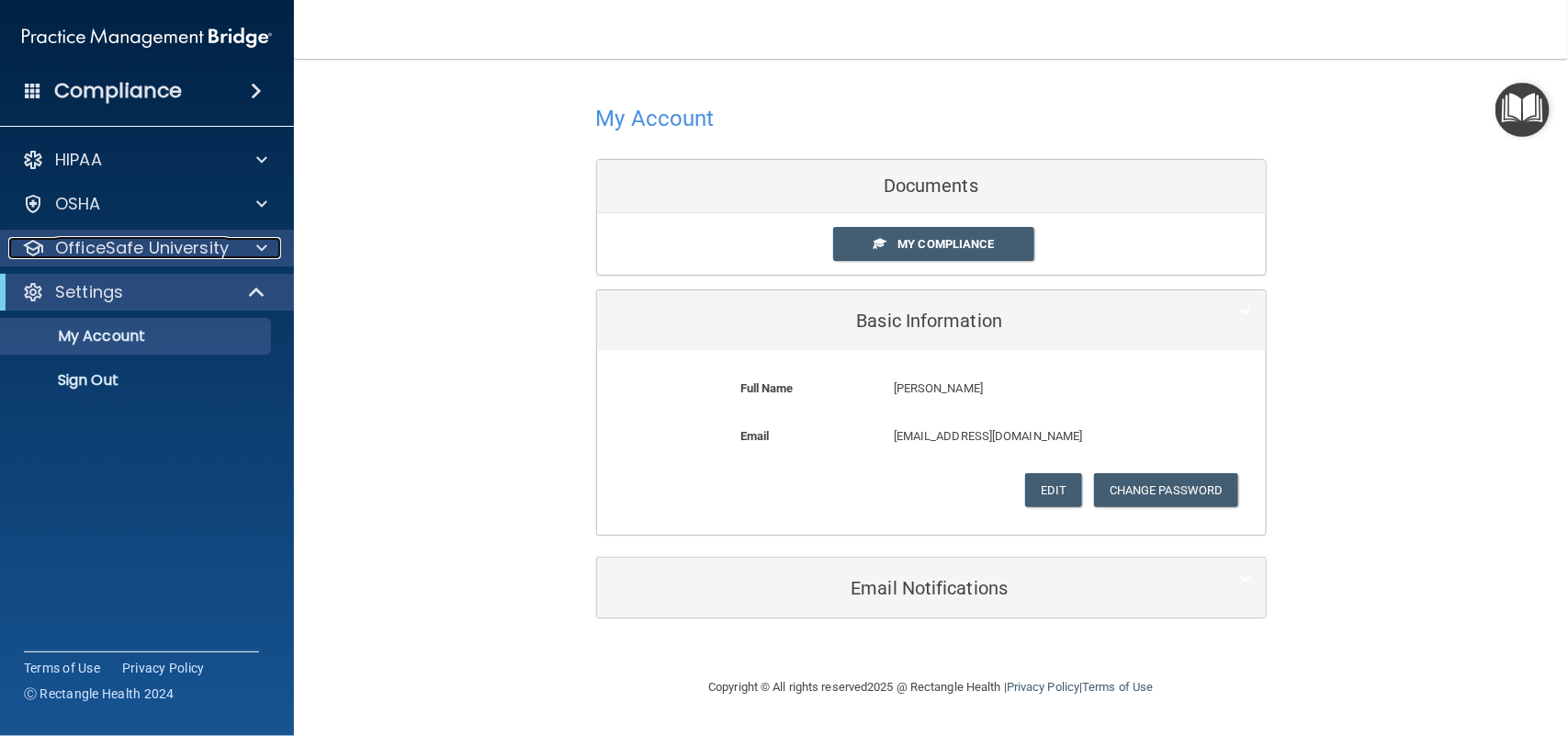 click at bounding box center [259, 248] 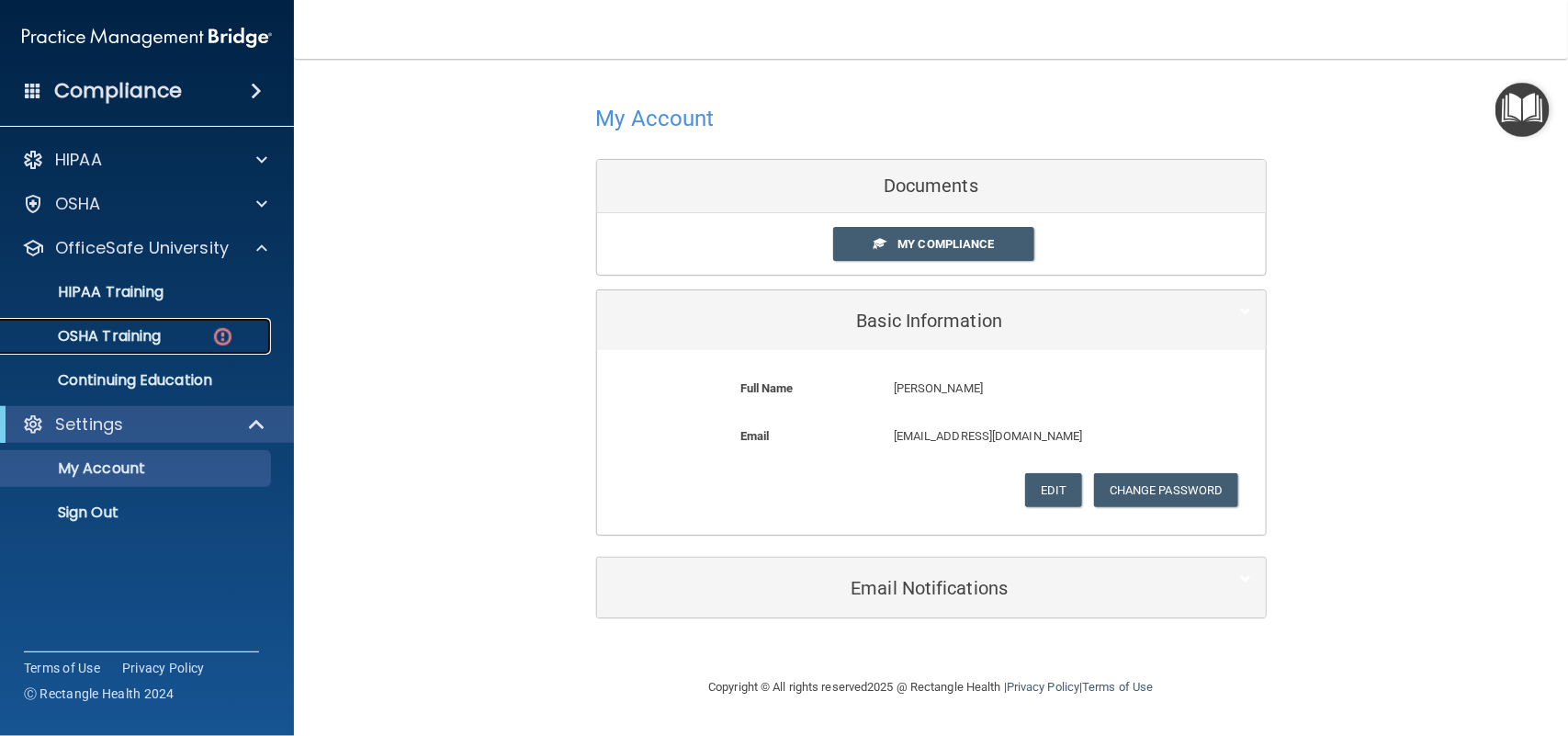 click at bounding box center [222, 336] 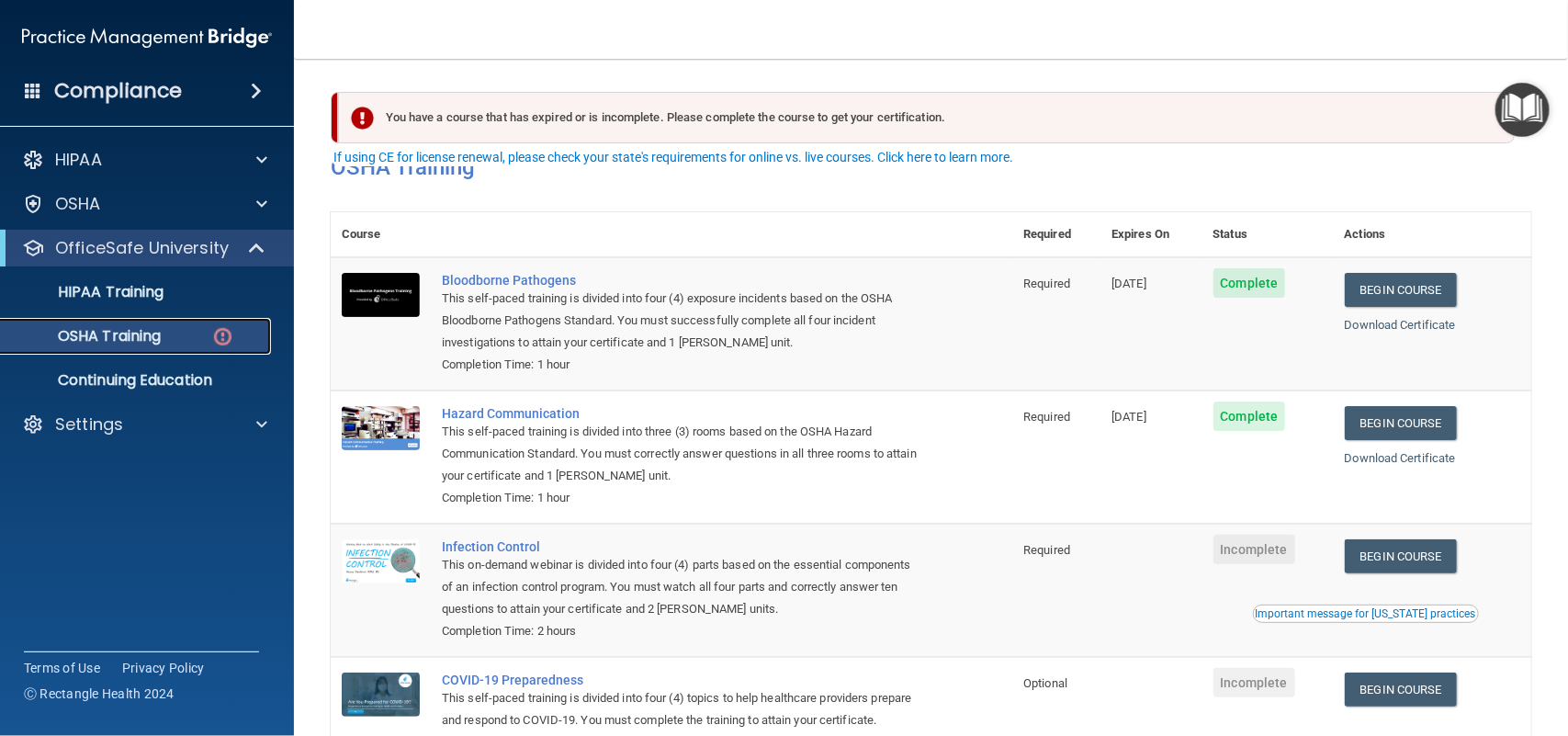 scroll, scrollTop: 154, scrollLeft: 0, axis: vertical 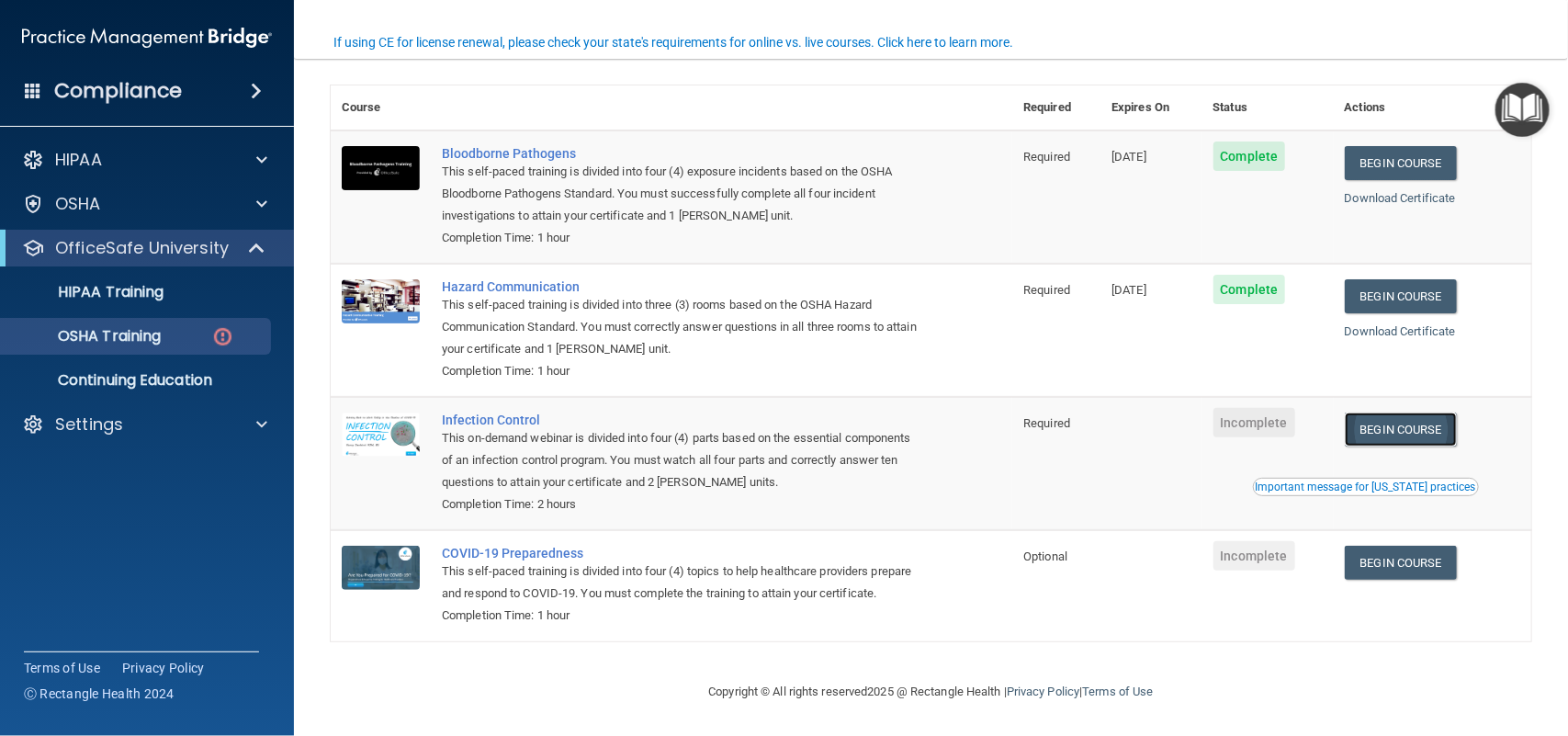 click on "Begin Course" at bounding box center (1401, 429) 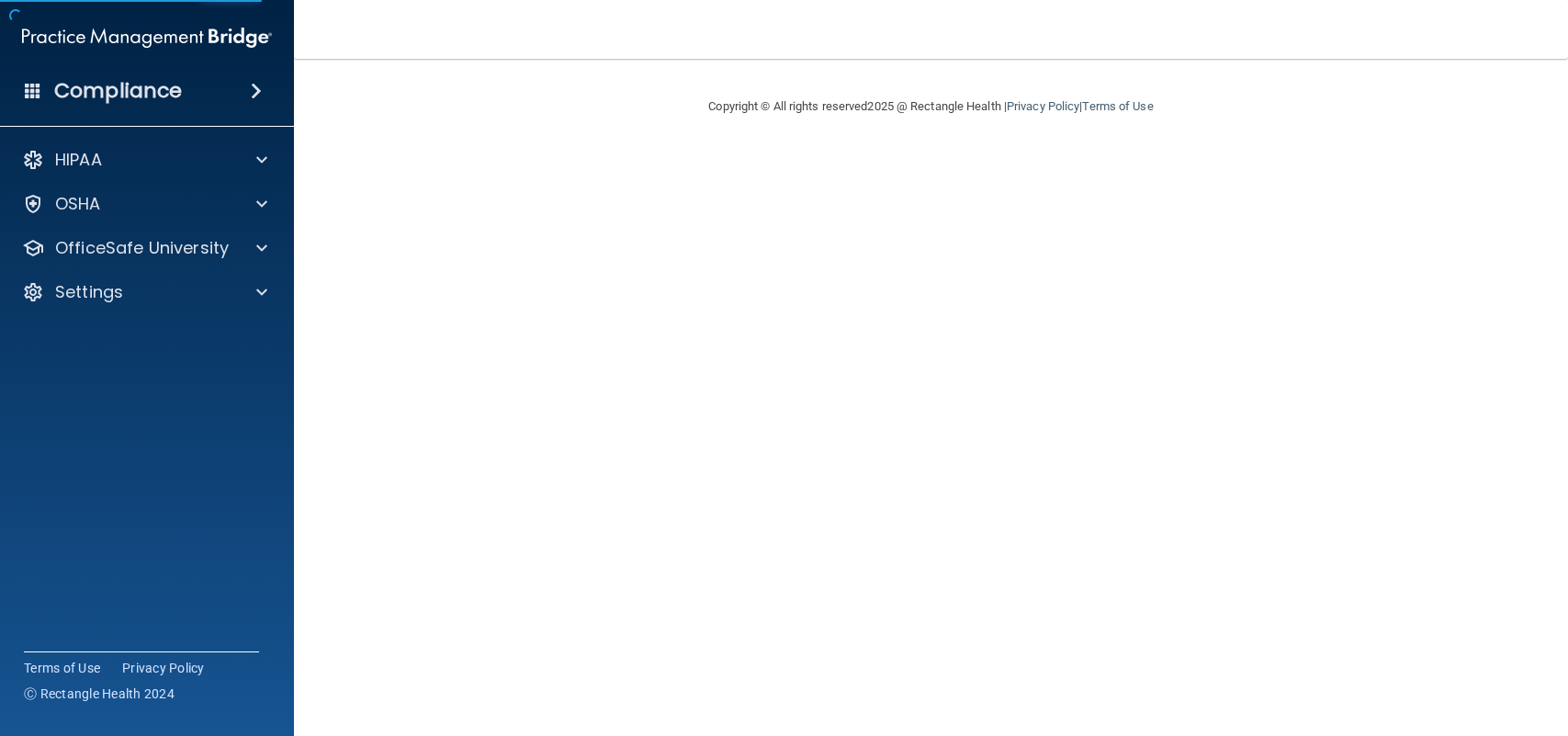 scroll, scrollTop: 0, scrollLeft: 0, axis: both 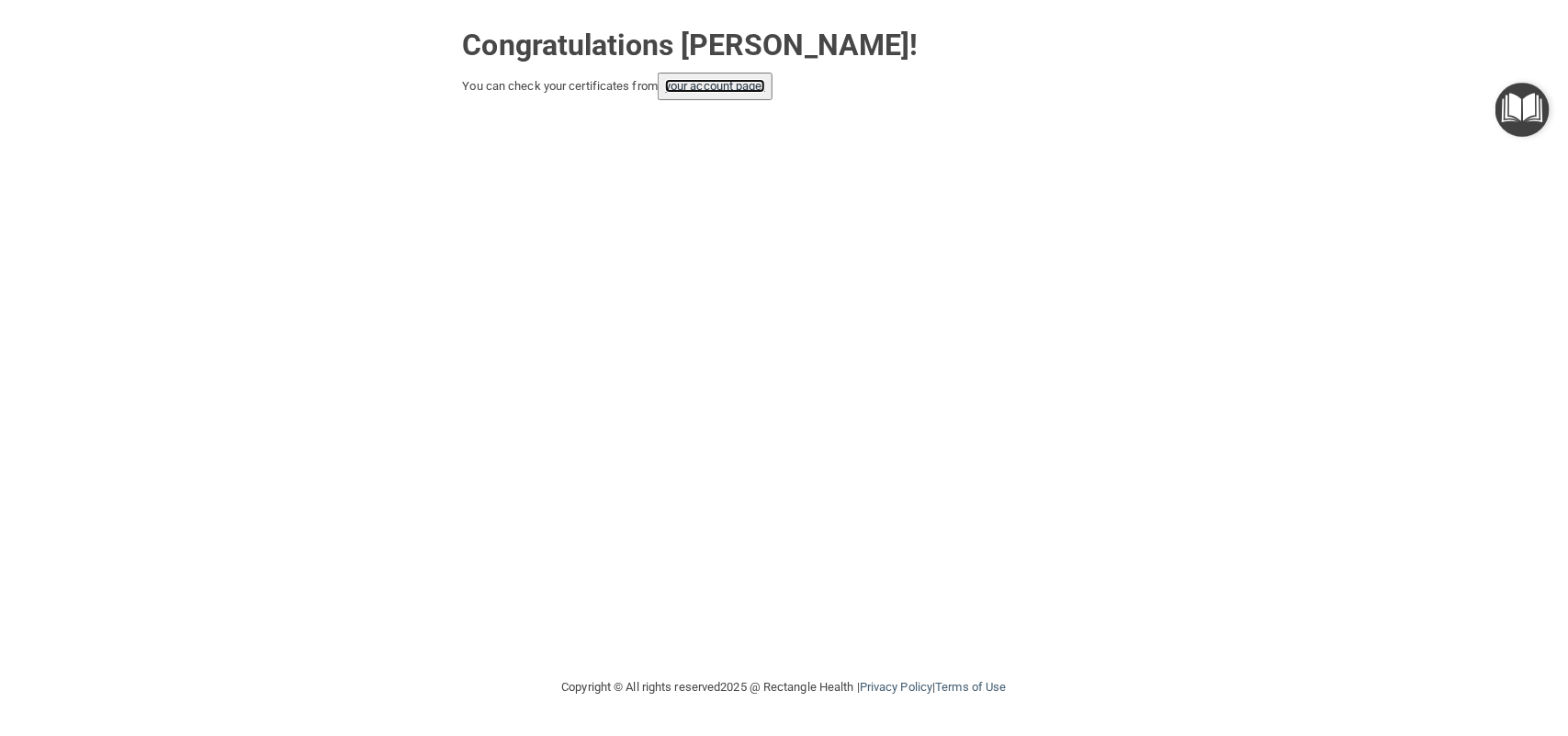 click on "your account page!" at bounding box center [715, 85] 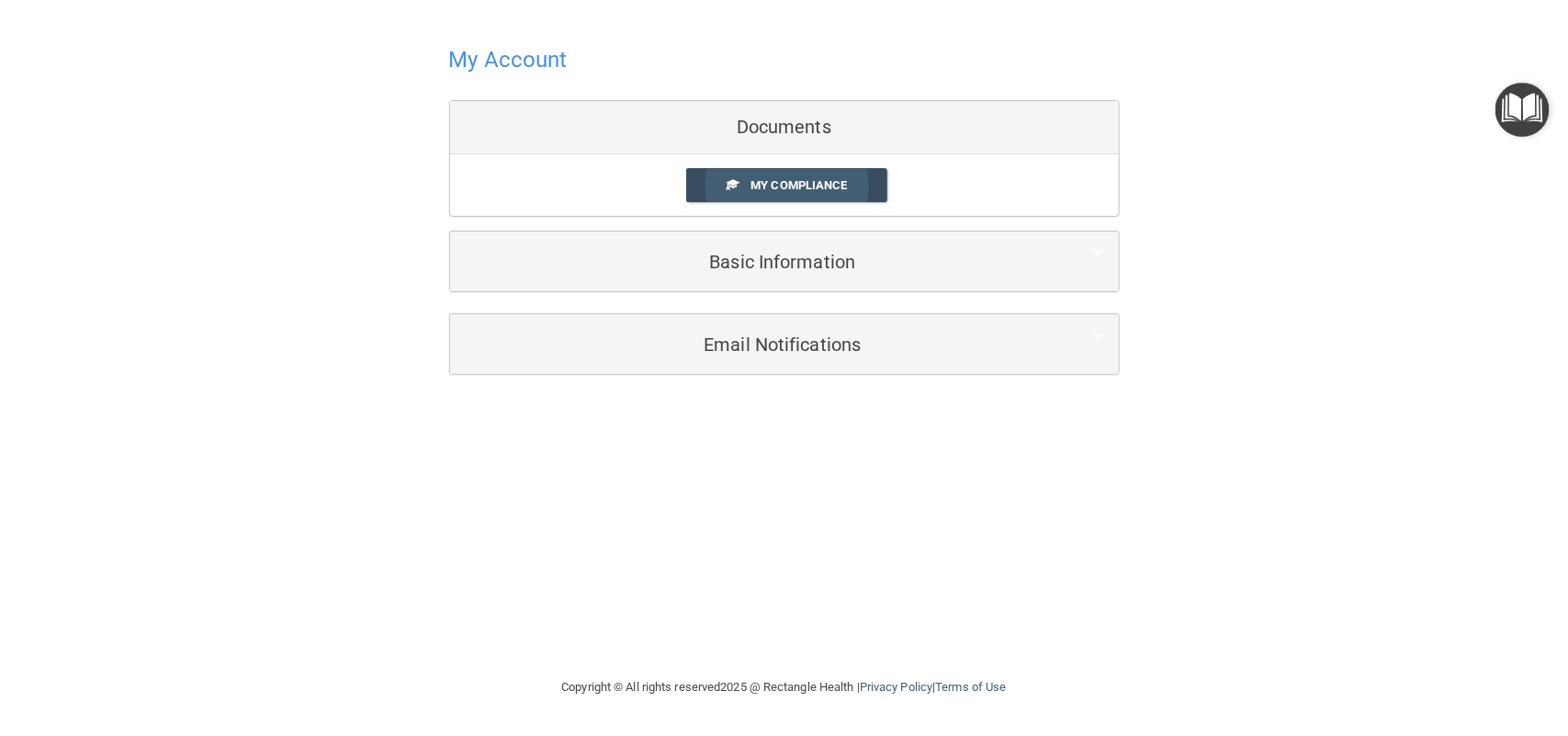 click on "My Compliance" at bounding box center [786, 185] 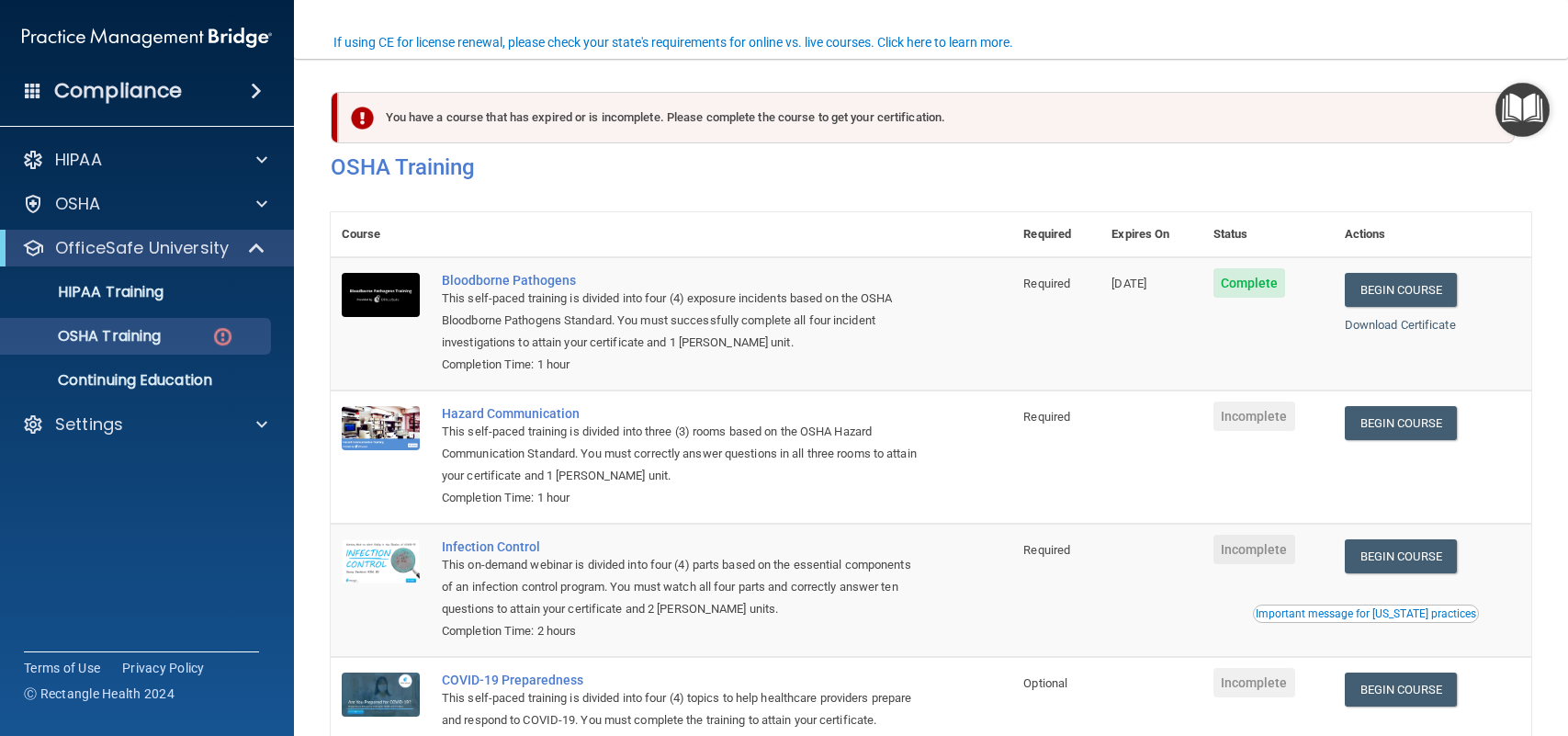 scroll, scrollTop: 0, scrollLeft: 0, axis: both 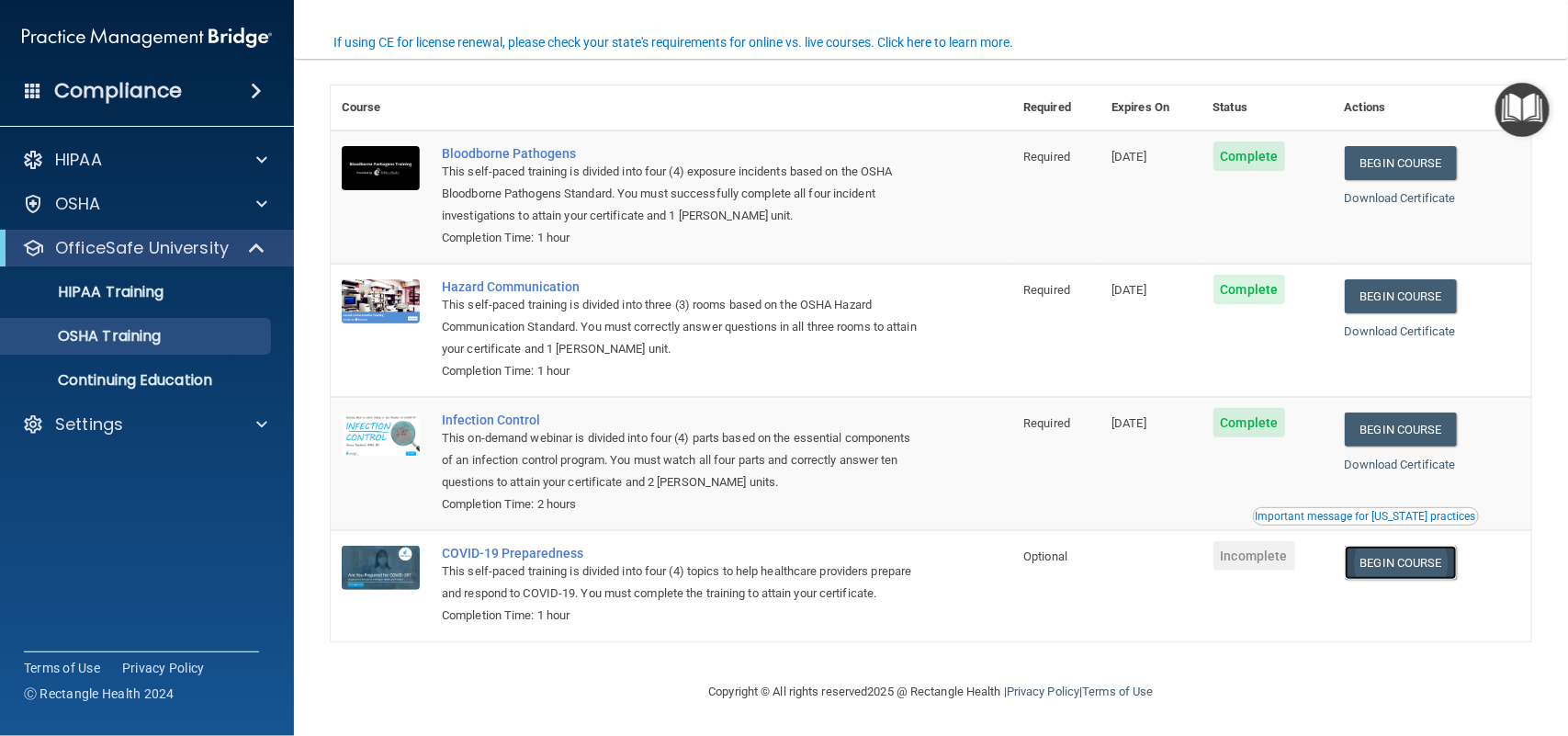 click on "Begin Course" at bounding box center [1401, 562] 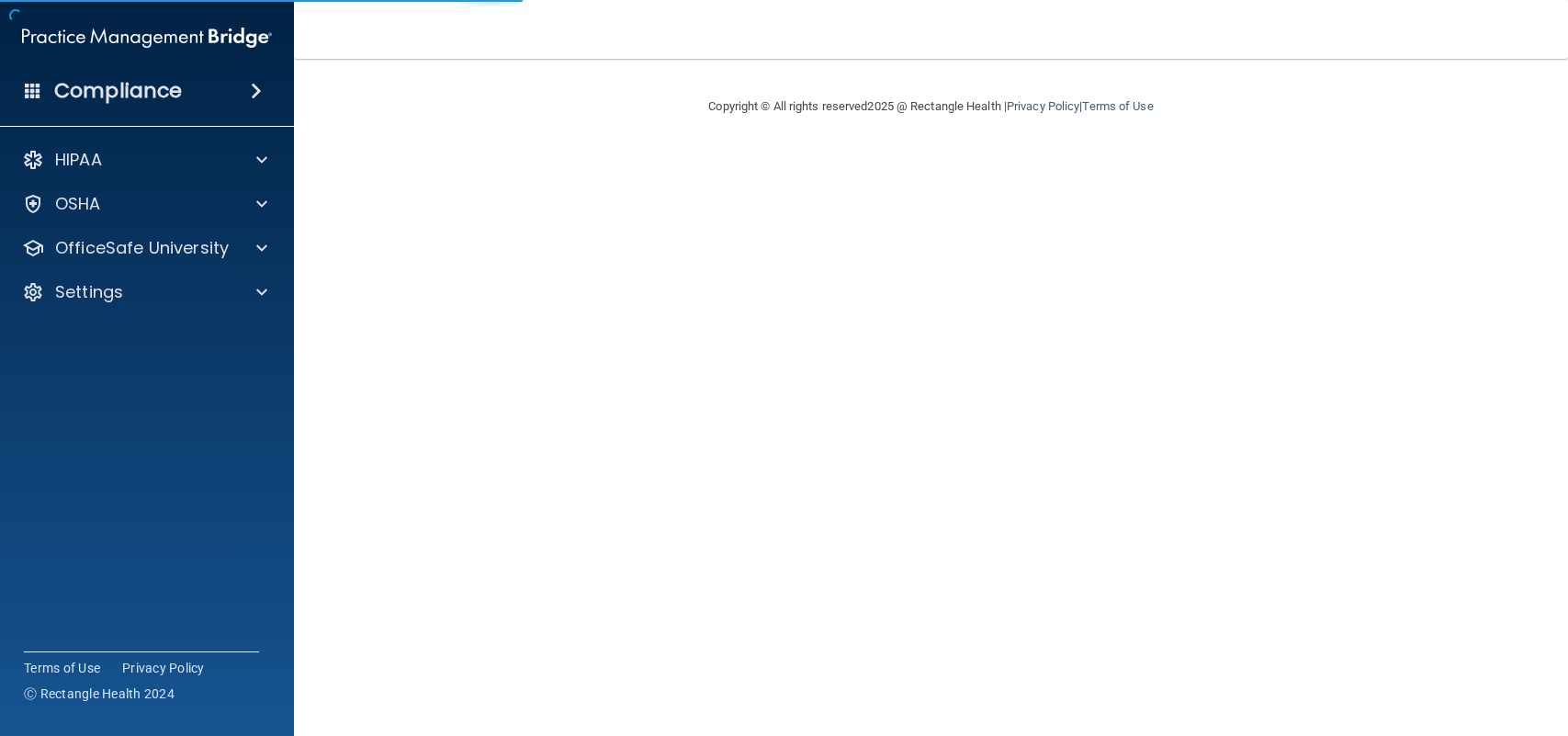 scroll, scrollTop: 0, scrollLeft: 0, axis: both 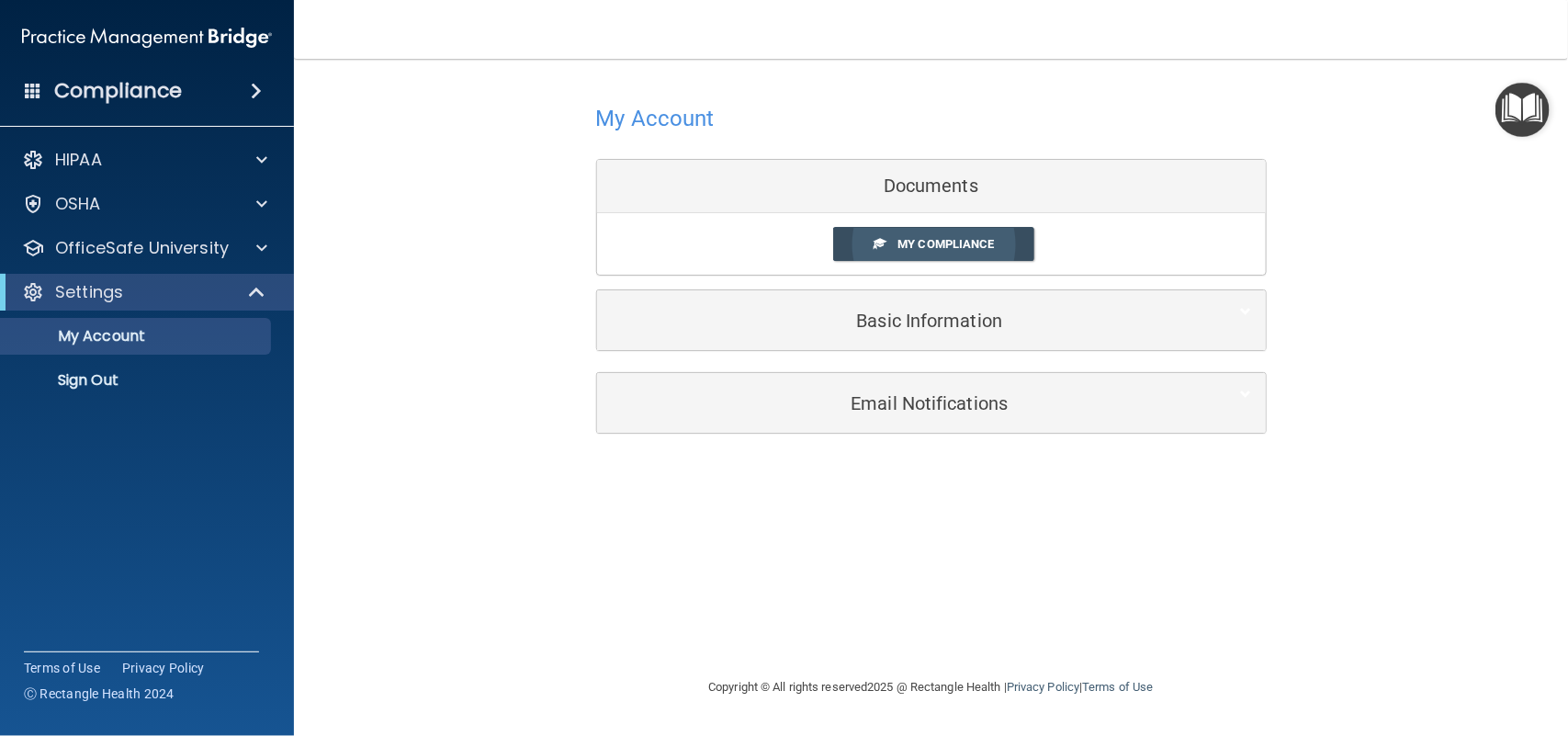 click on "My Compliance" at bounding box center (945, 243) 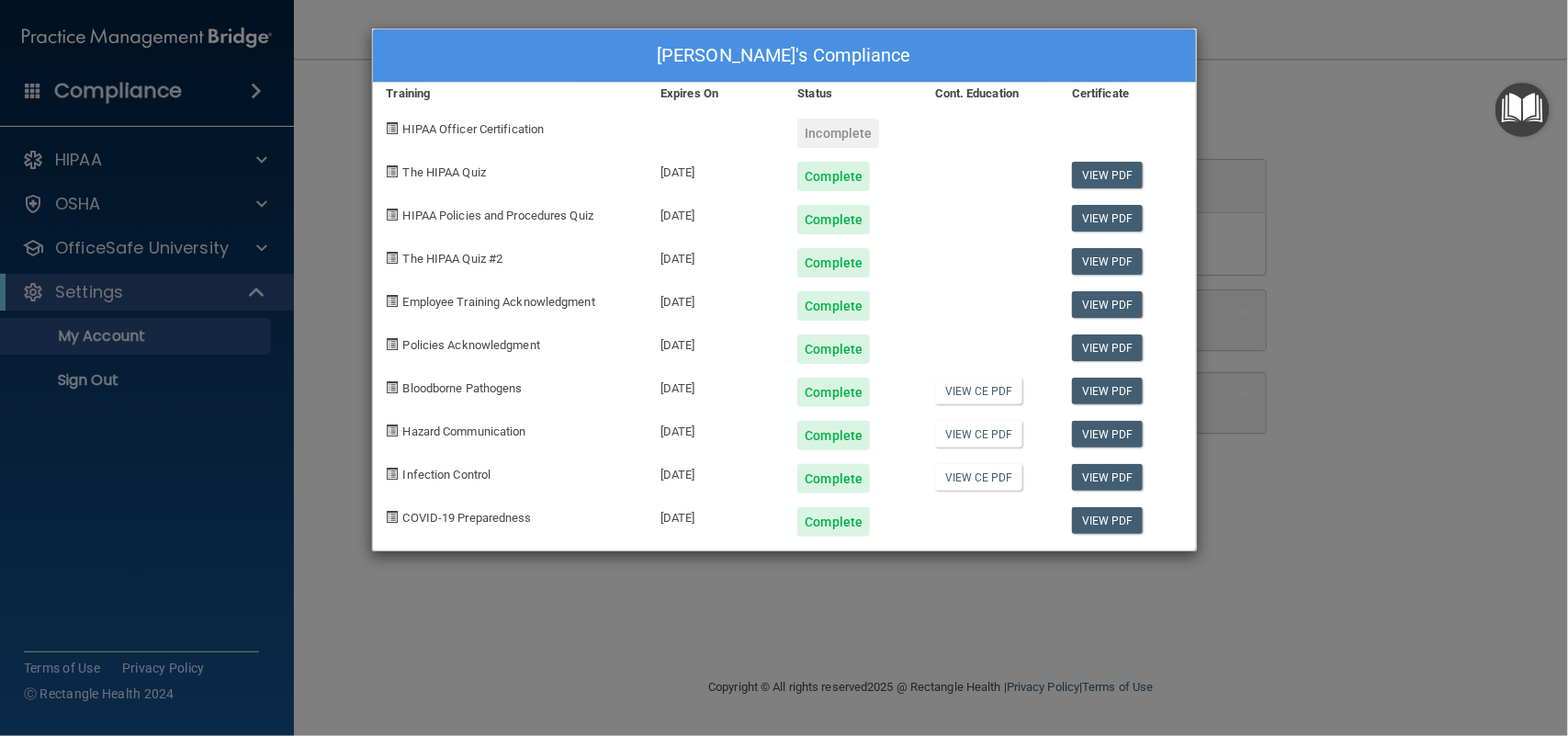 click on "HIPAA Officer Certification" at bounding box center [510, 126] 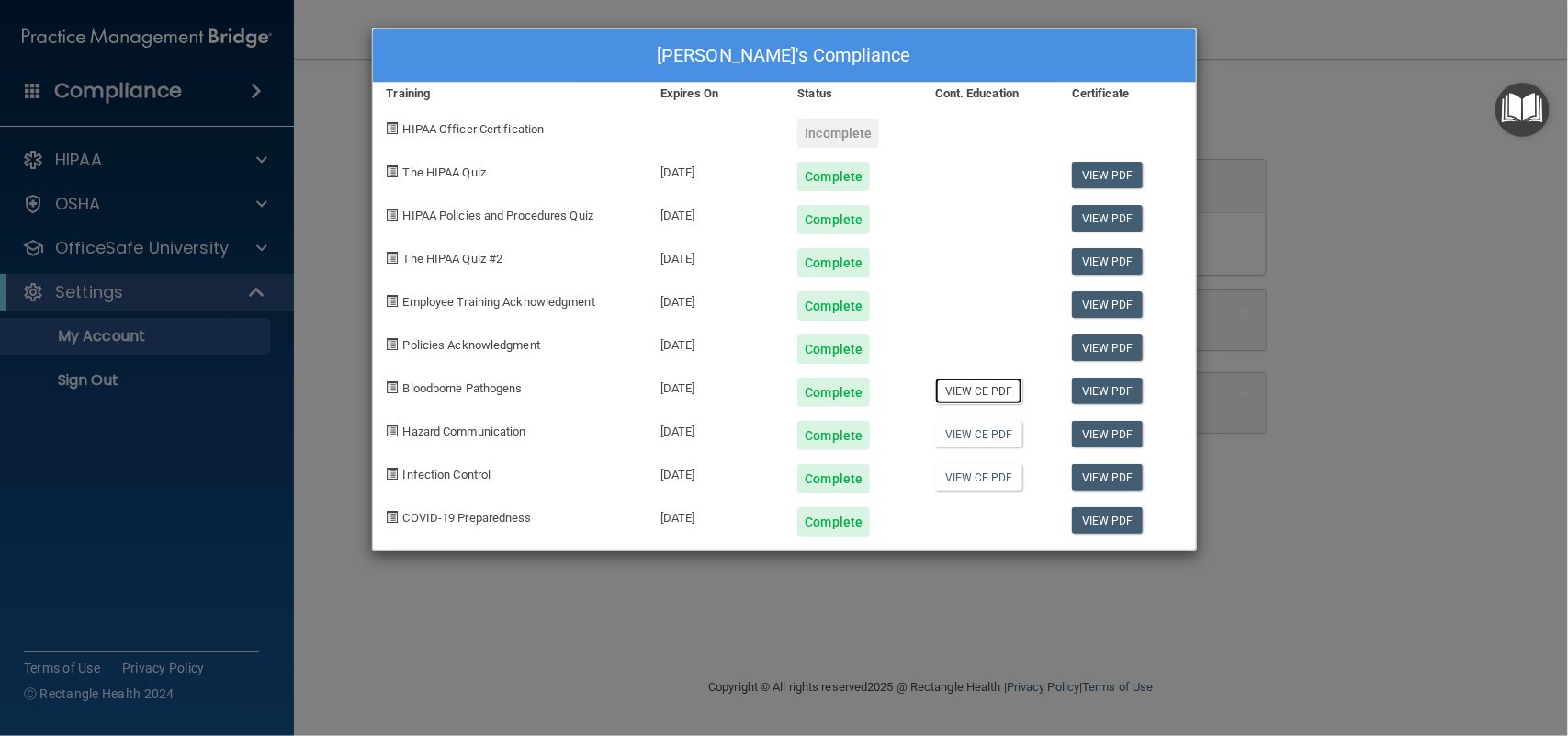 click on "View CE PDF" at bounding box center (978, 391) 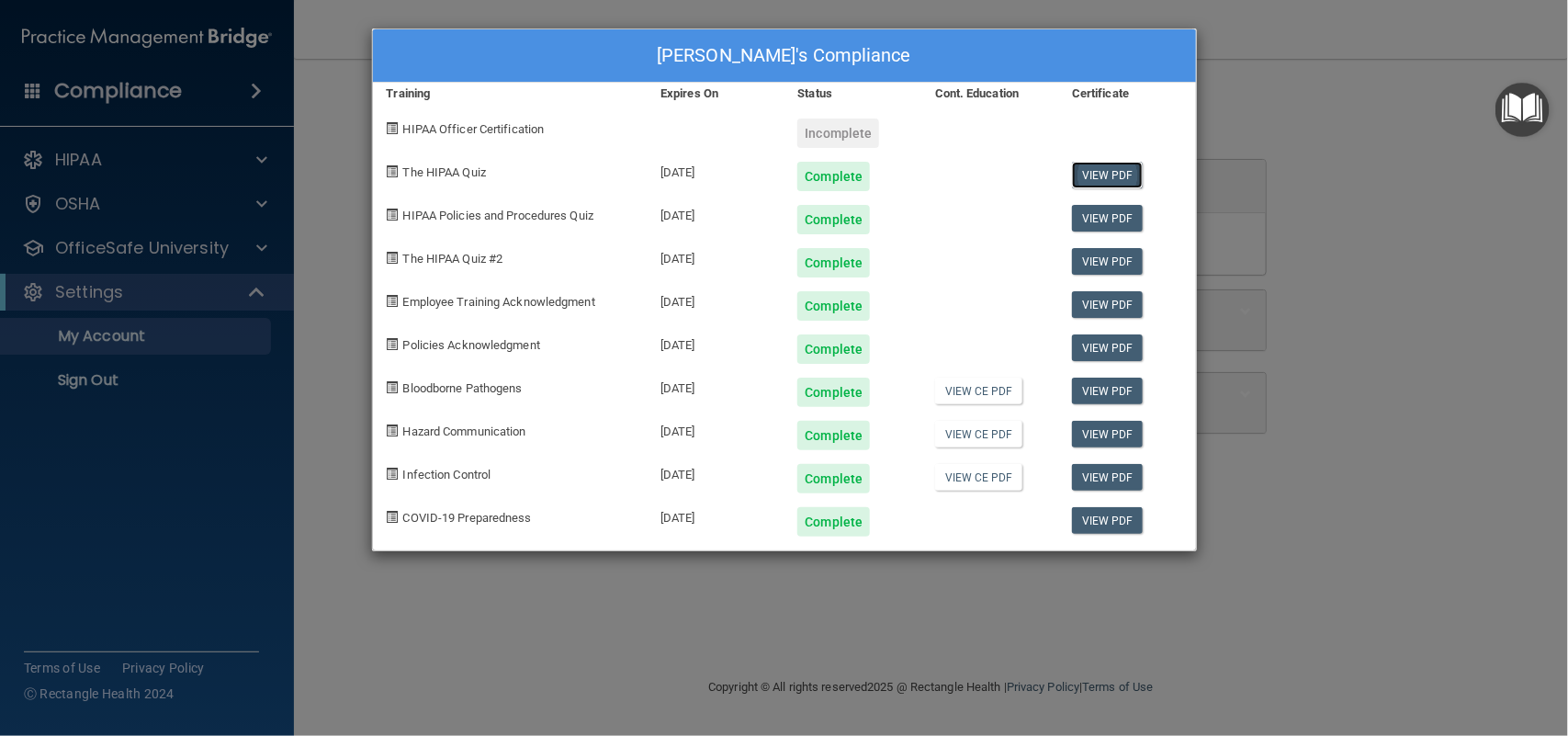 click on "View PDF" at bounding box center (1107, 175) 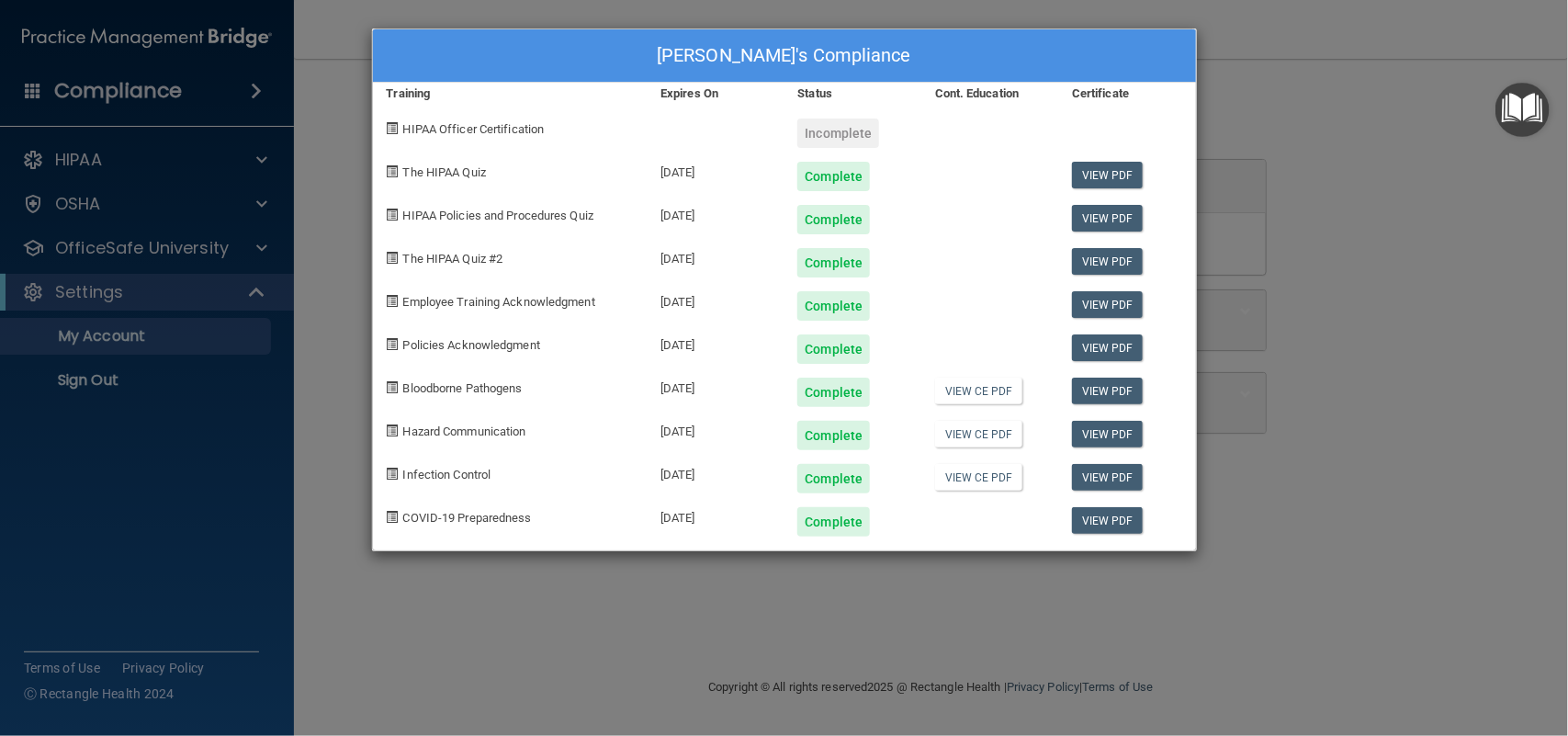click on "Elena Etsi's Compliance      Training   Expires On   Status   Cont. Education   Certificate         HIPAA Officer Certification             Incomplete                      The HIPAA Quiz      07/10/2026       Complete              View PDF         HIPAA Policies and Procedures Quiz      07/10/2026       Complete              View PDF         The HIPAA Quiz #2      07/10/2026       Complete              View PDF         Employee Training Acknowledgment      07/10/2026       Complete              View PDF         Policies Acknowledgment      07/10/2026       Complete              View PDF         Bloodborne Pathogens      07/10/2026       Complete        View CE PDF       View PDF         Hazard Communication      07/10/2026       Complete        View CE PDF       View PDF         Infection Control      07/10/2026       Complete        View CE PDF       View PDF         COVID-19 Preparedness      07/10/2026       Complete              View PDF" at bounding box center (784, 368) 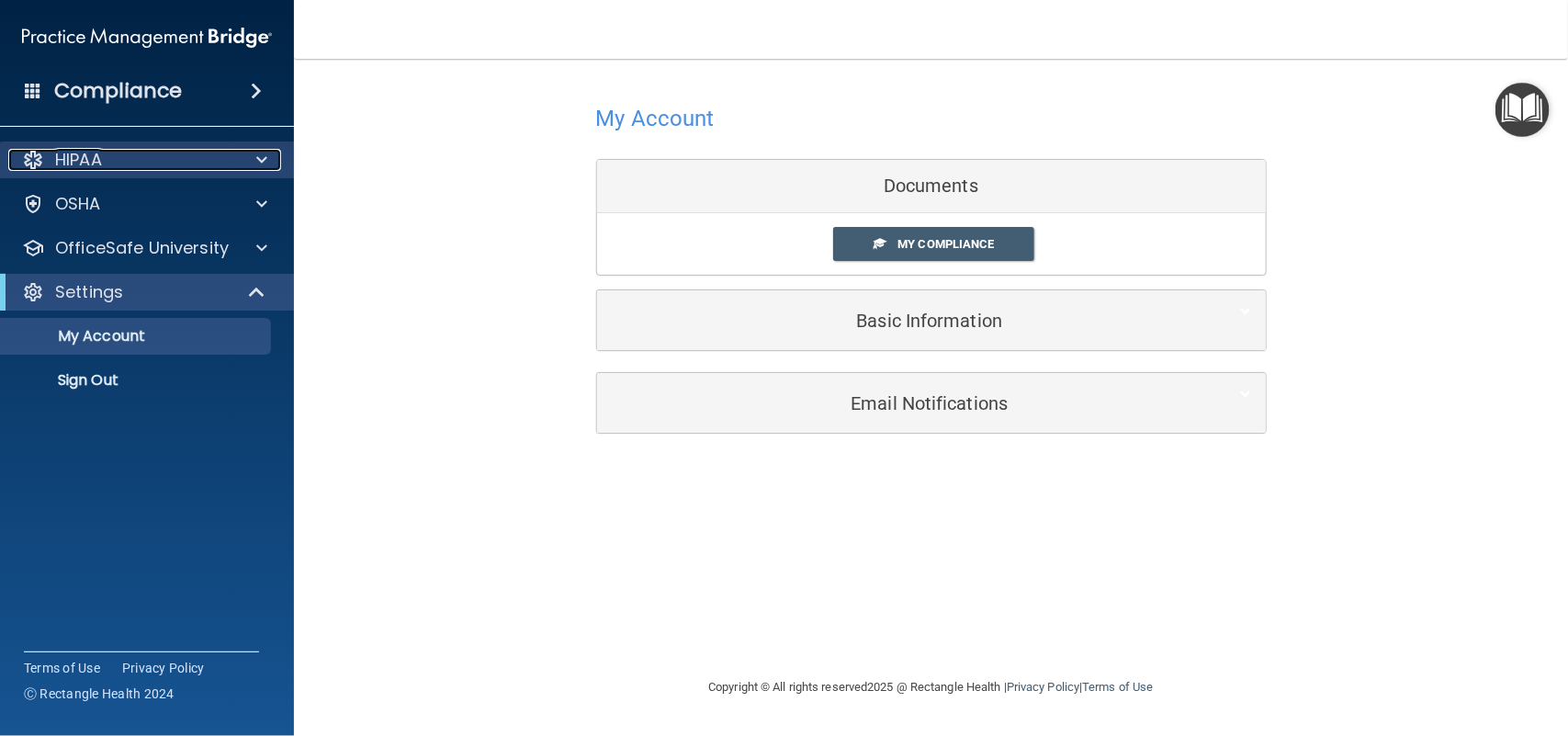 click on "HIPAA" at bounding box center [122, 160] 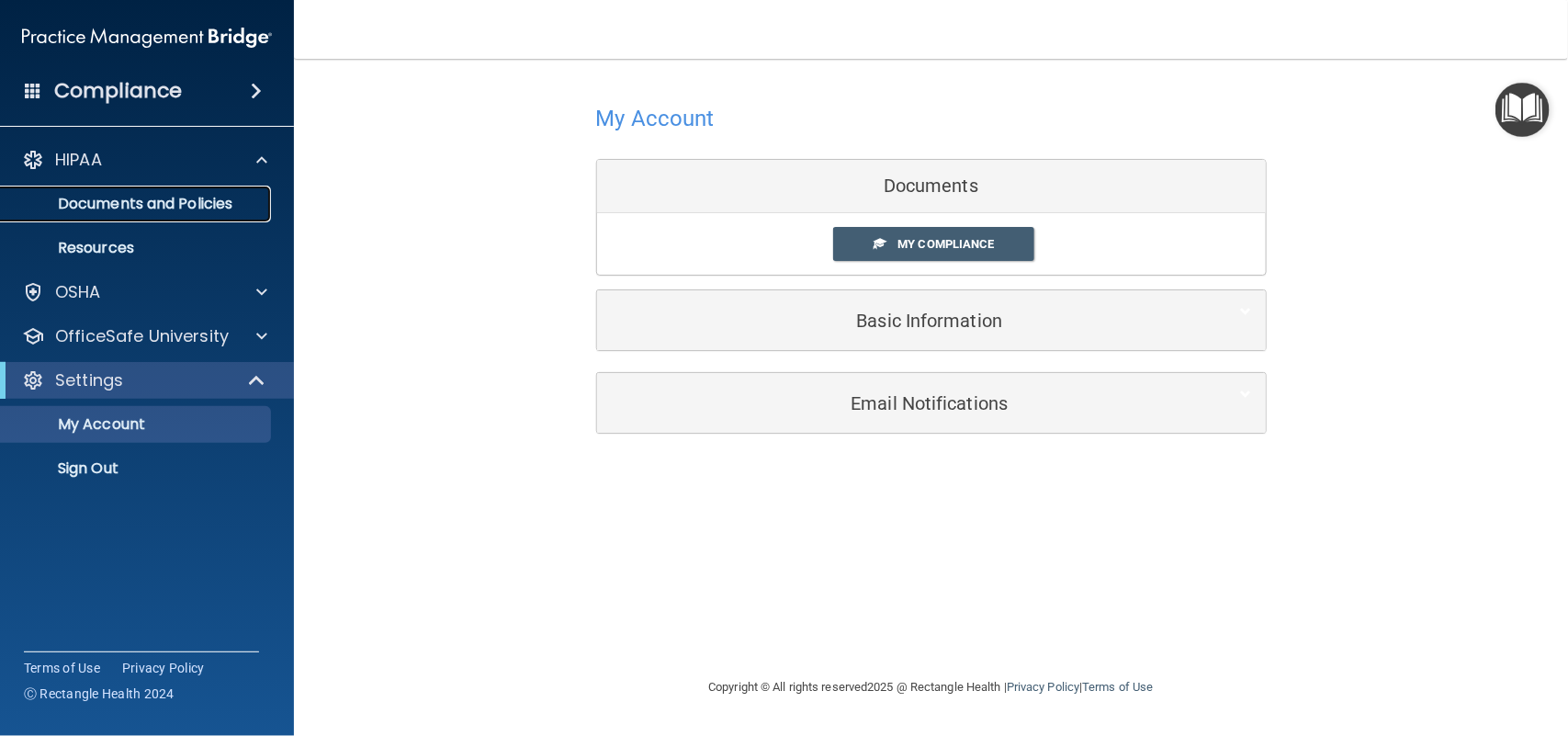 click on "Documents and Policies" at bounding box center (137, 204) 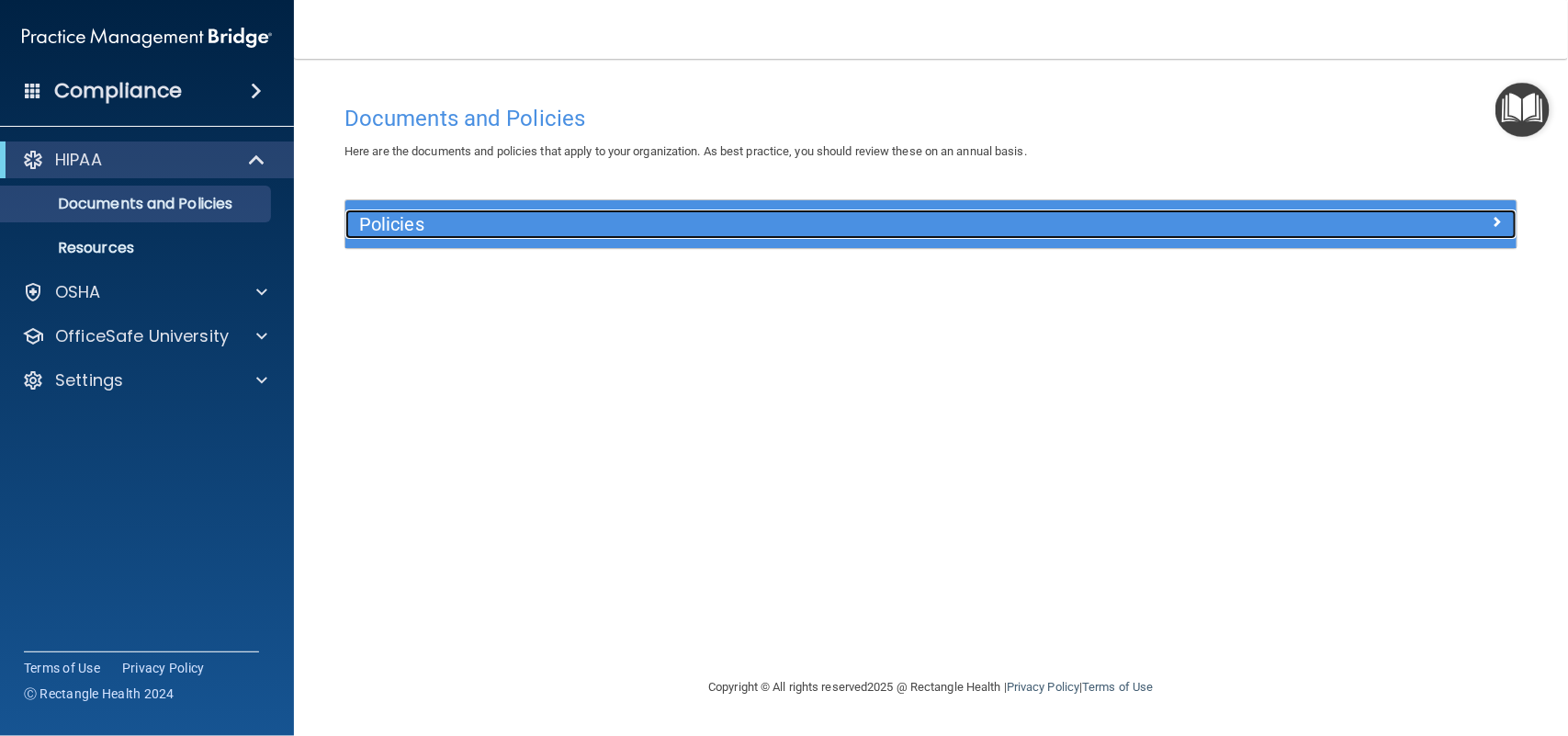 click on "Policies" at bounding box center (784, 224) 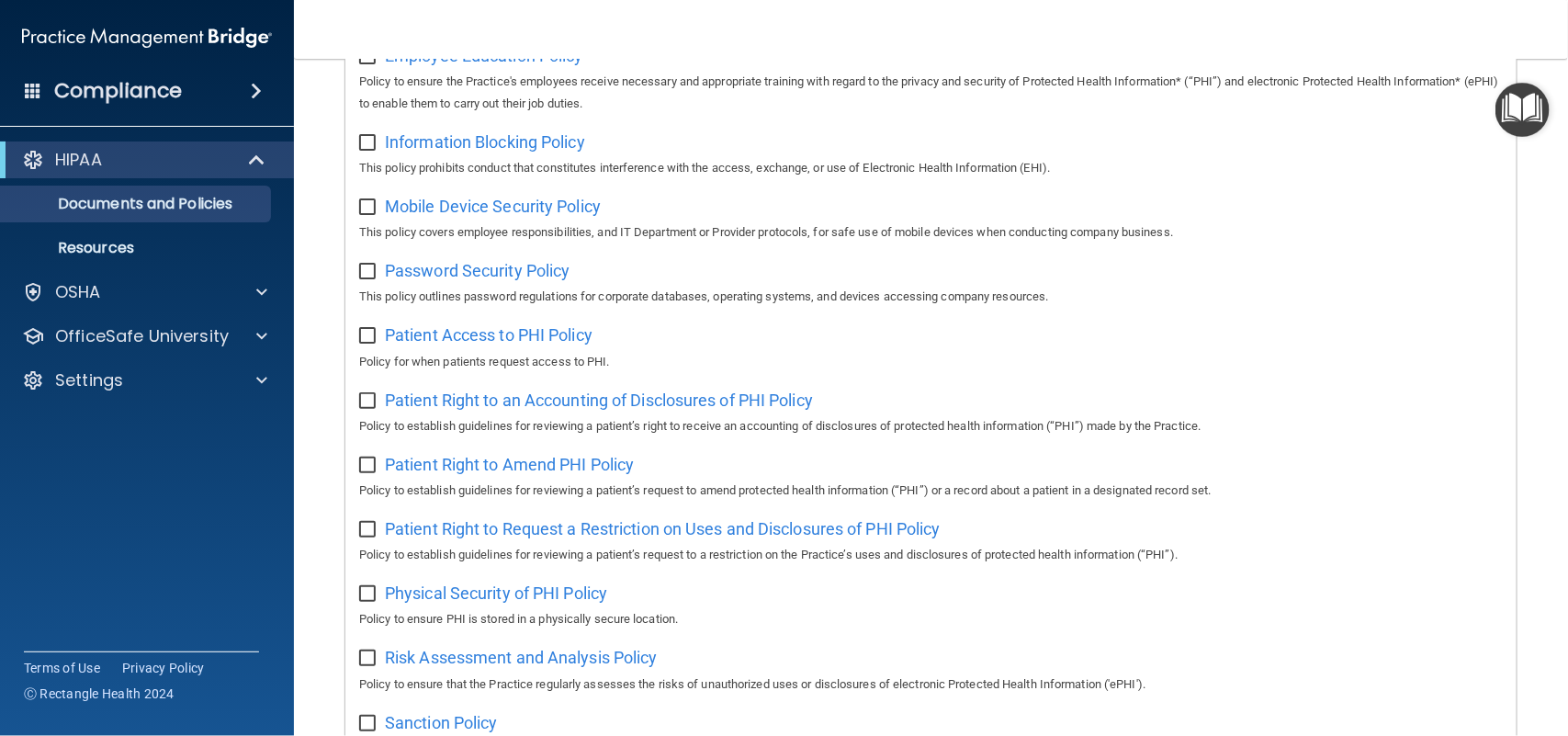 scroll, scrollTop: 853, scrollLeft: 0, axis: vertical 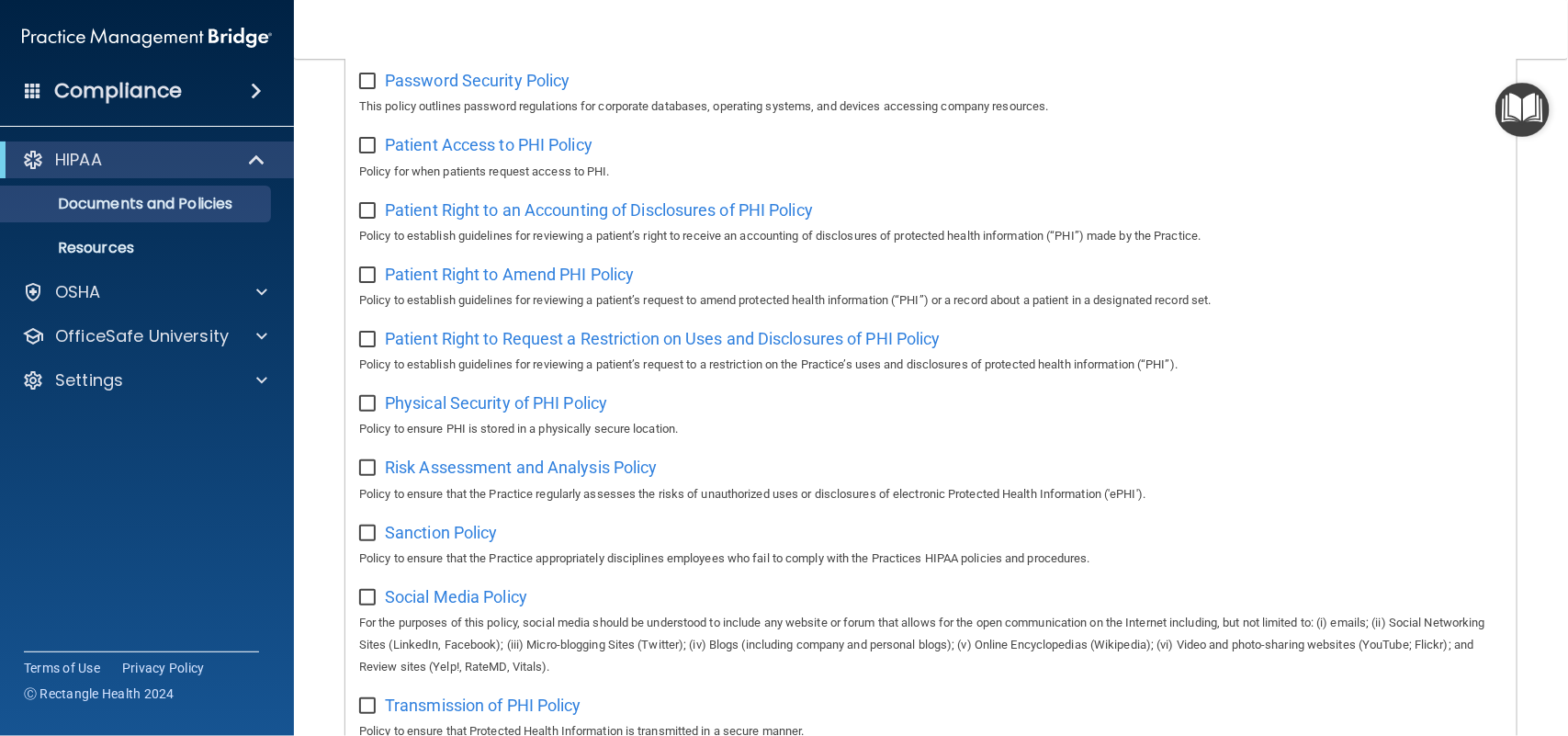 click on "Risk Assessment and Analysis Policy                       Policy to ensure that the Practice regularly assesses the risks of unauthorized uses or disclosures of electronic Protected Health Information ('ePHI')." at bounding box center (931, 478) 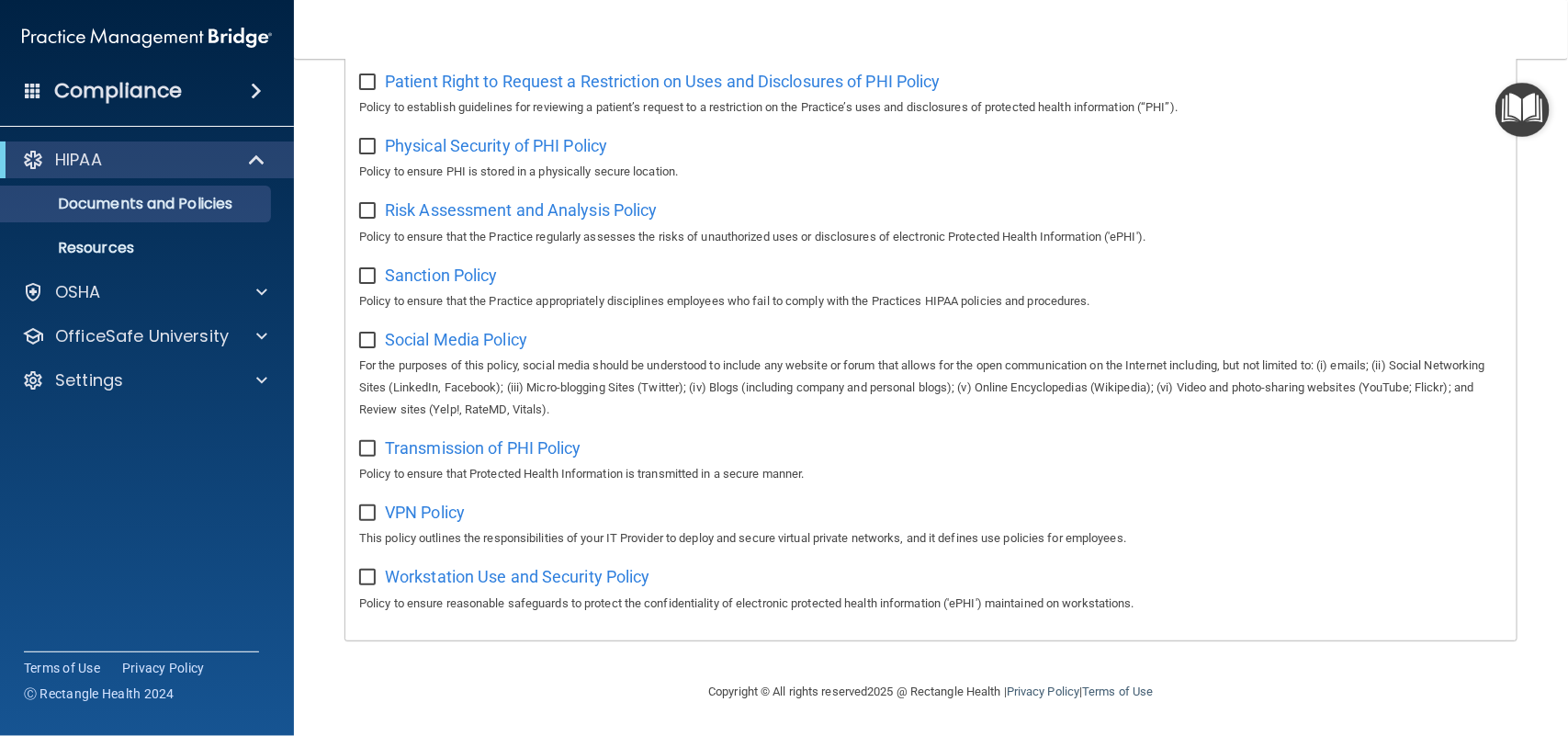 click at bounding box center [369, 578] 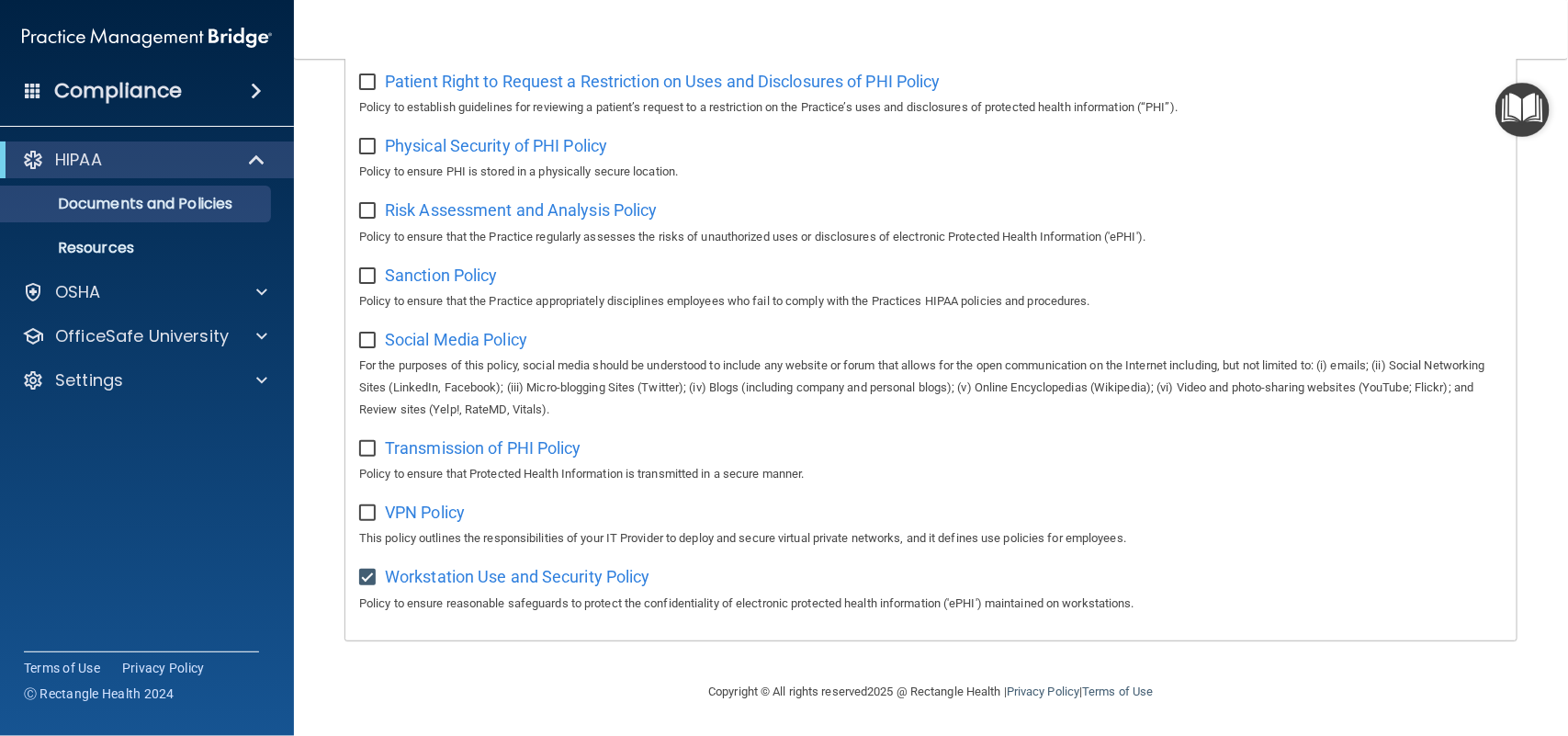 click at bounding box center (370, 507) 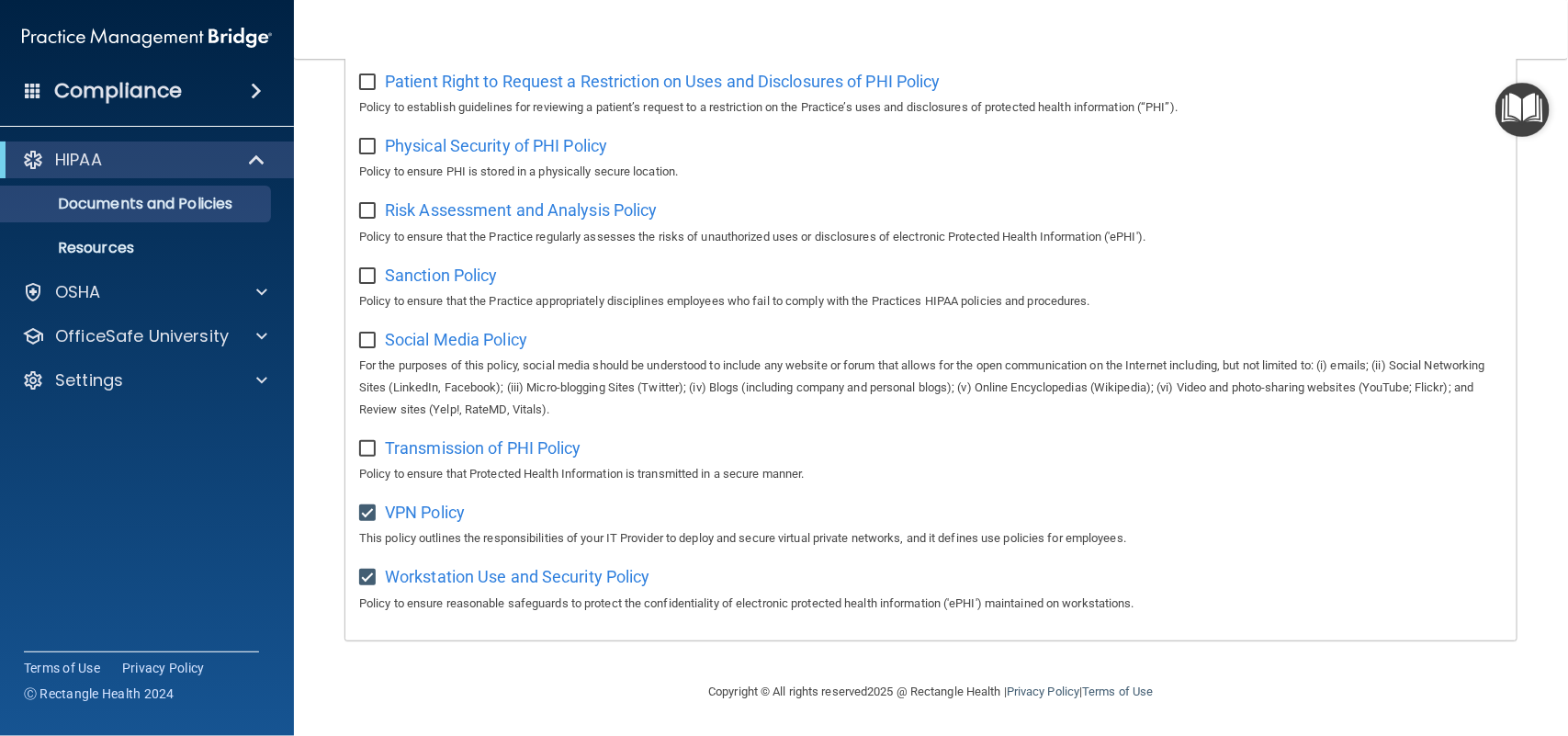 click at bounding box center (369, 449) 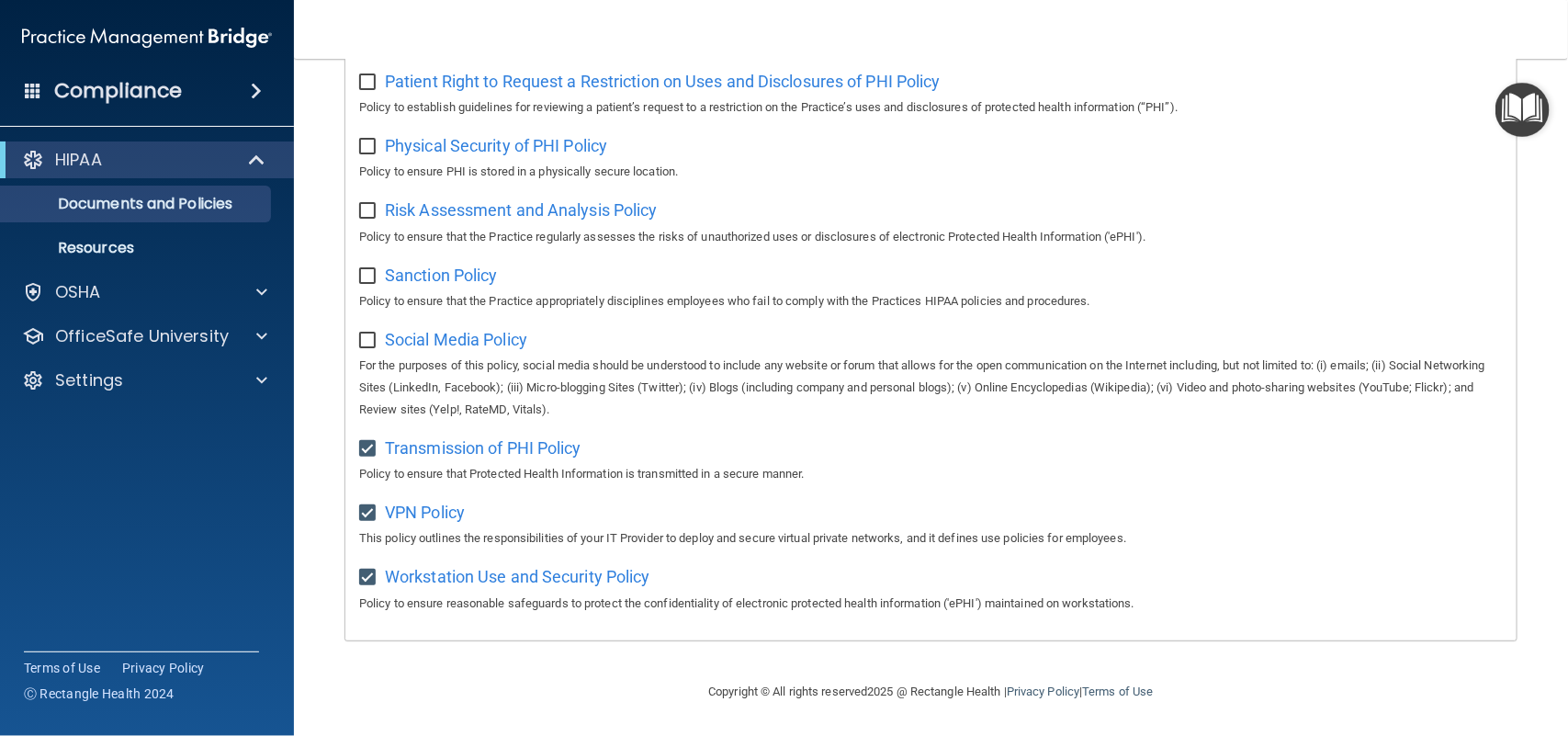 click on "For the purposes of this policy, social media should be understood to include any website or forum that allows for the open communication on the Internet including, but not limited to: (i) emails; (ii) Social Networking Sites (LinkedIn, Facebook); (iii) Micro-blogging Sites (Twitter); (iv) Blogs (including company and personal blogs); (v) Online Encyclopedias (Wikipedia); (vi) Video and photo-sharing websites (YouTube; Flickr); and Review sites (Yelp!, RateMD, Vitals)." at bounding box center (931, 388) 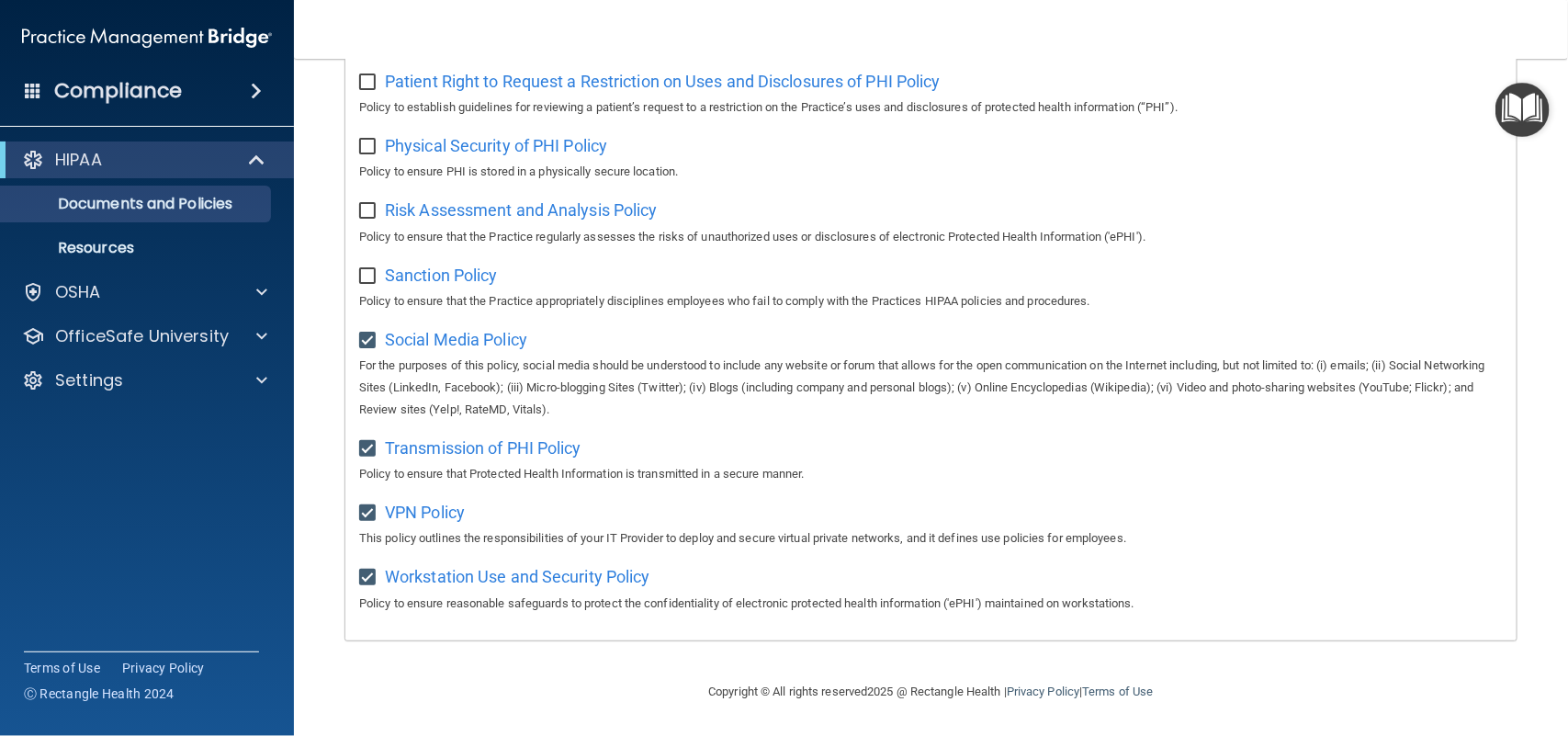 click at bounding box center [369, 277] 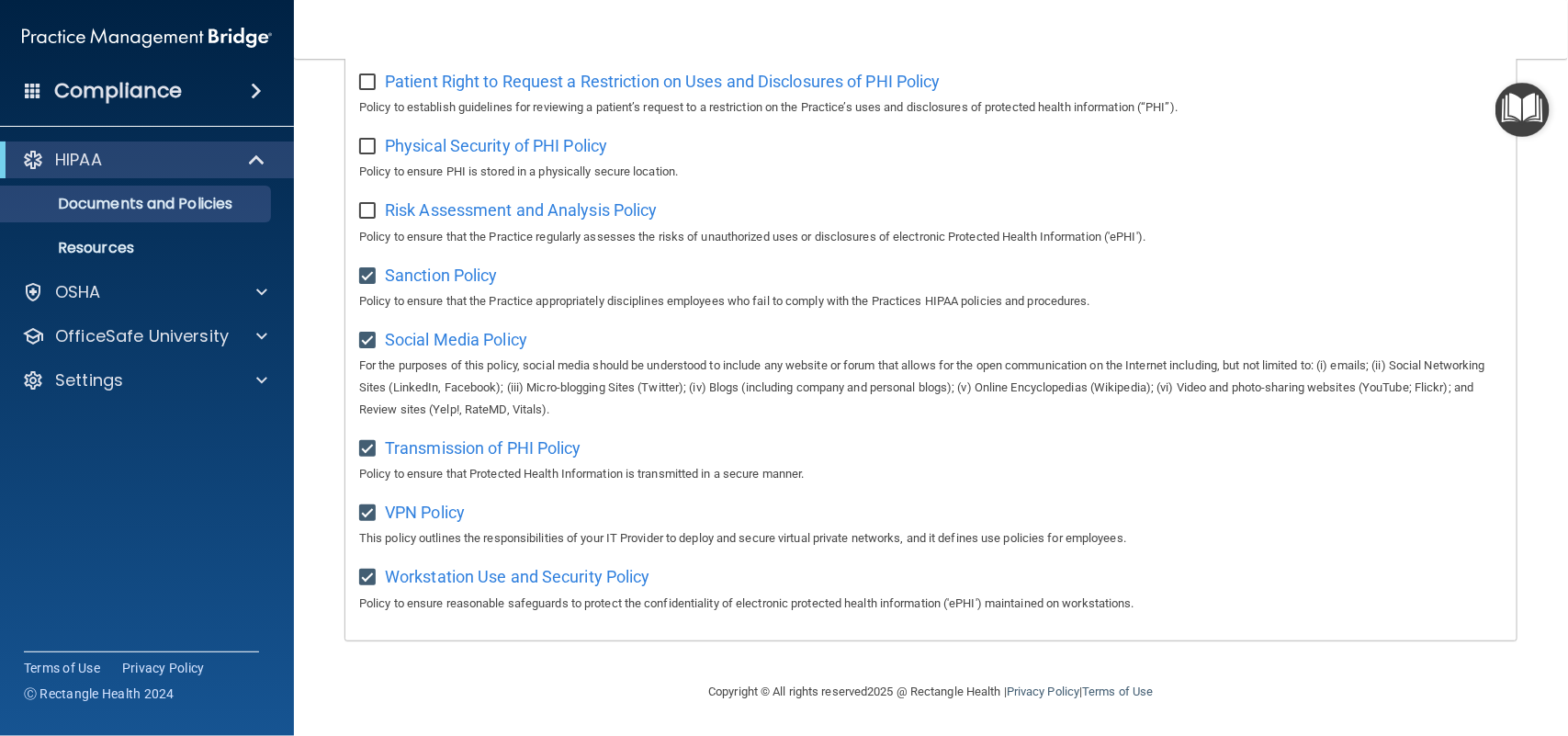 click at bounding box center (369, 211) 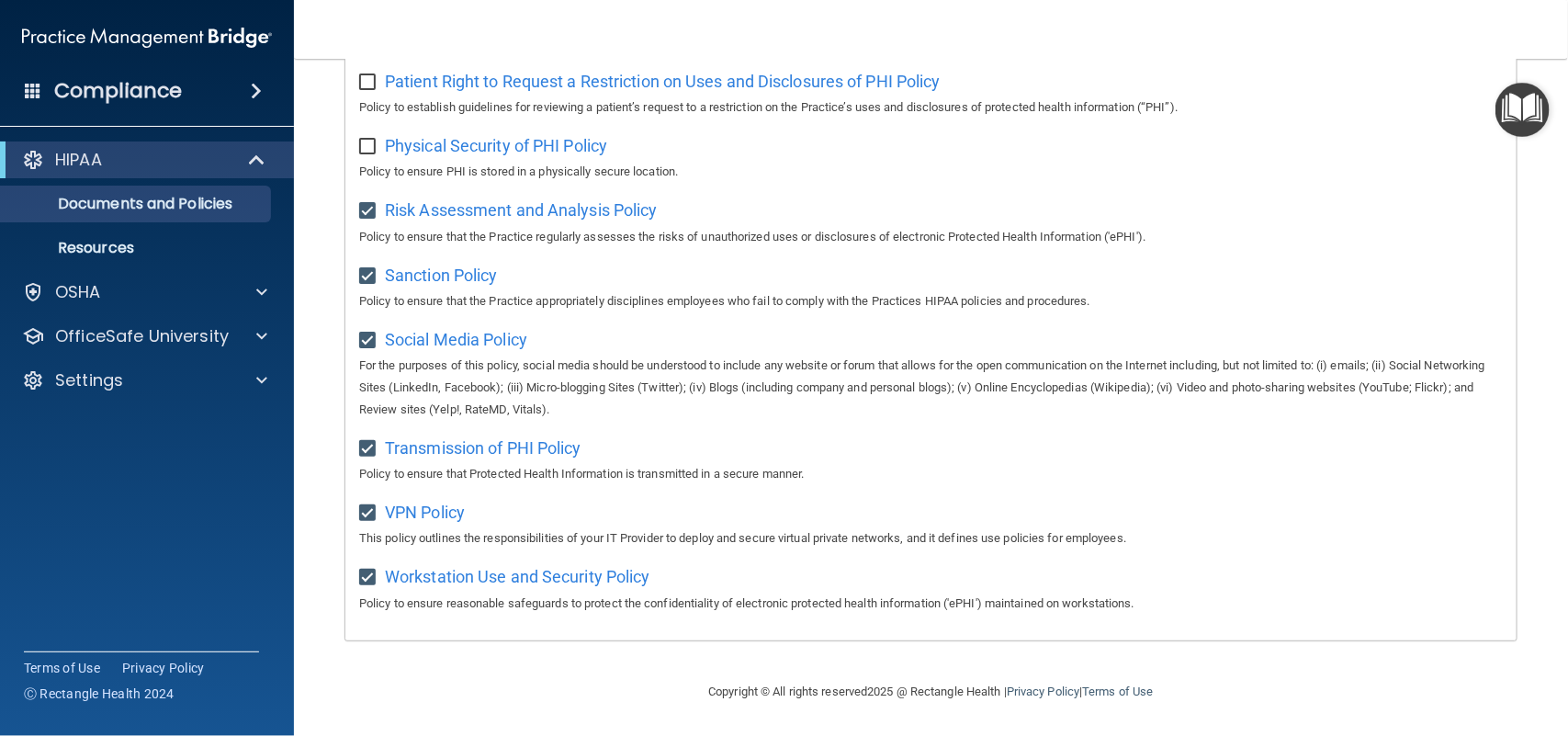 click on "Physical Security of PHI Policy                       Policy to ensure PHI is stored in a physically secure location." at bounding box center [931, 156] 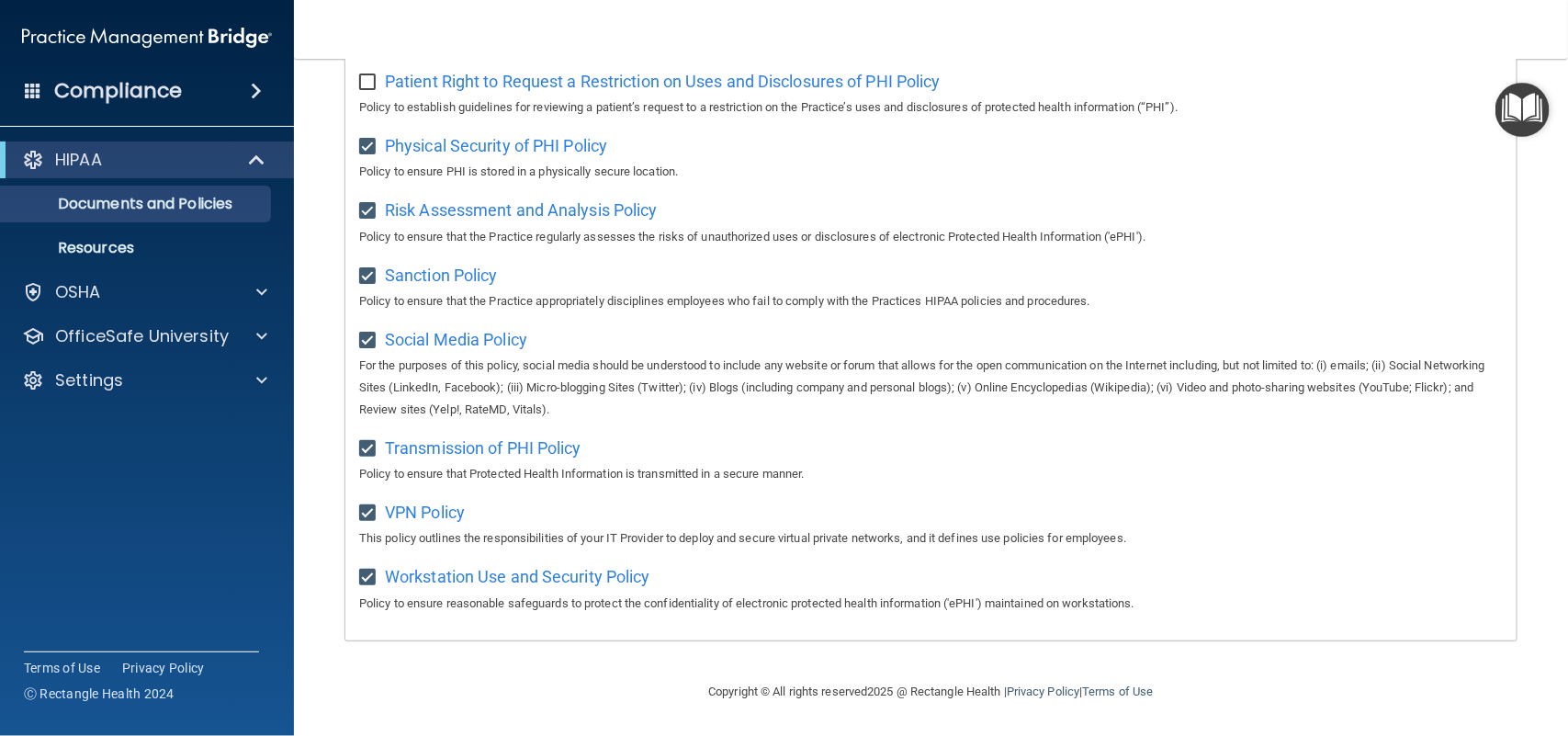 click at bounding box center [369, 83] 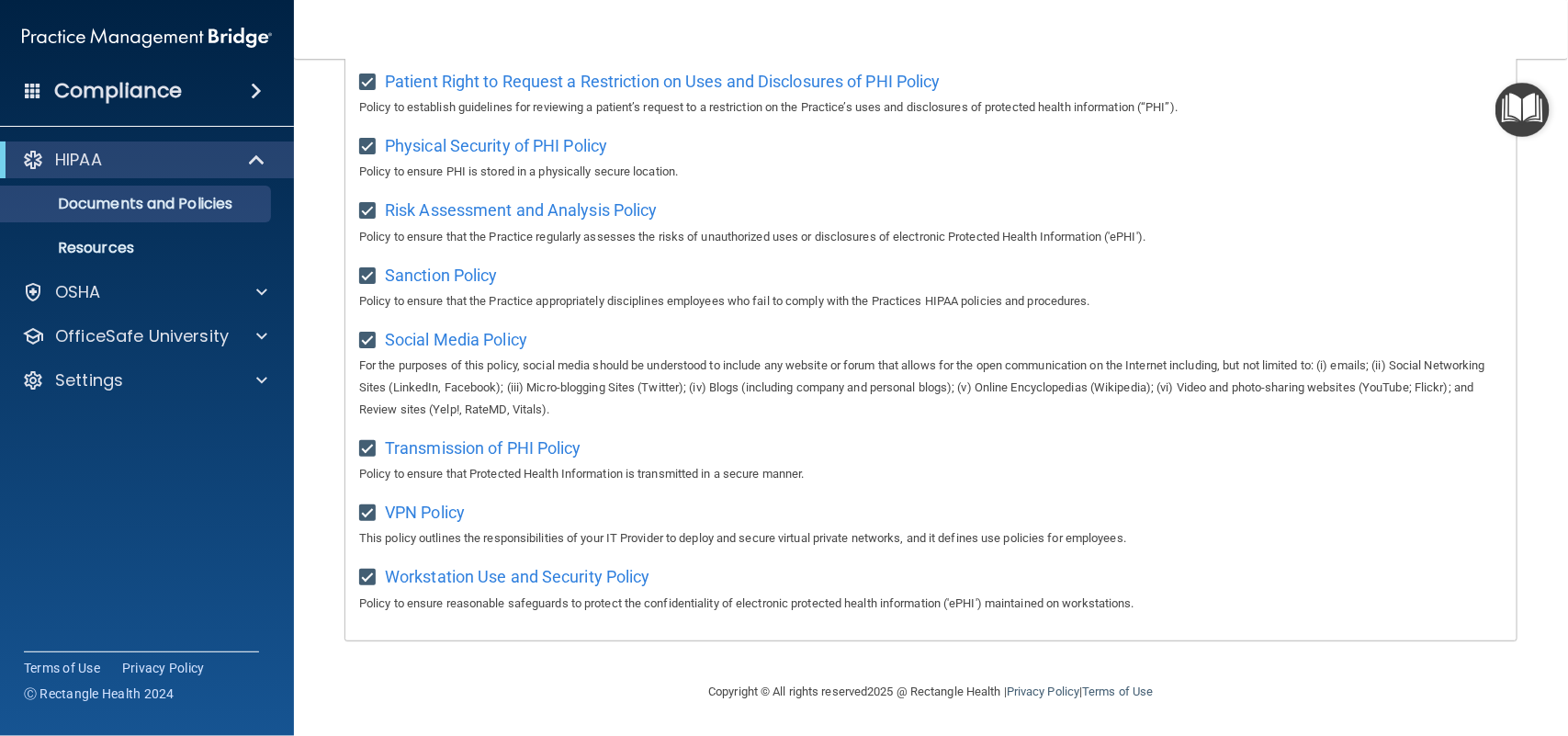 scroll, scrollTop: 527, scrollLeft: 0, axis: vertical 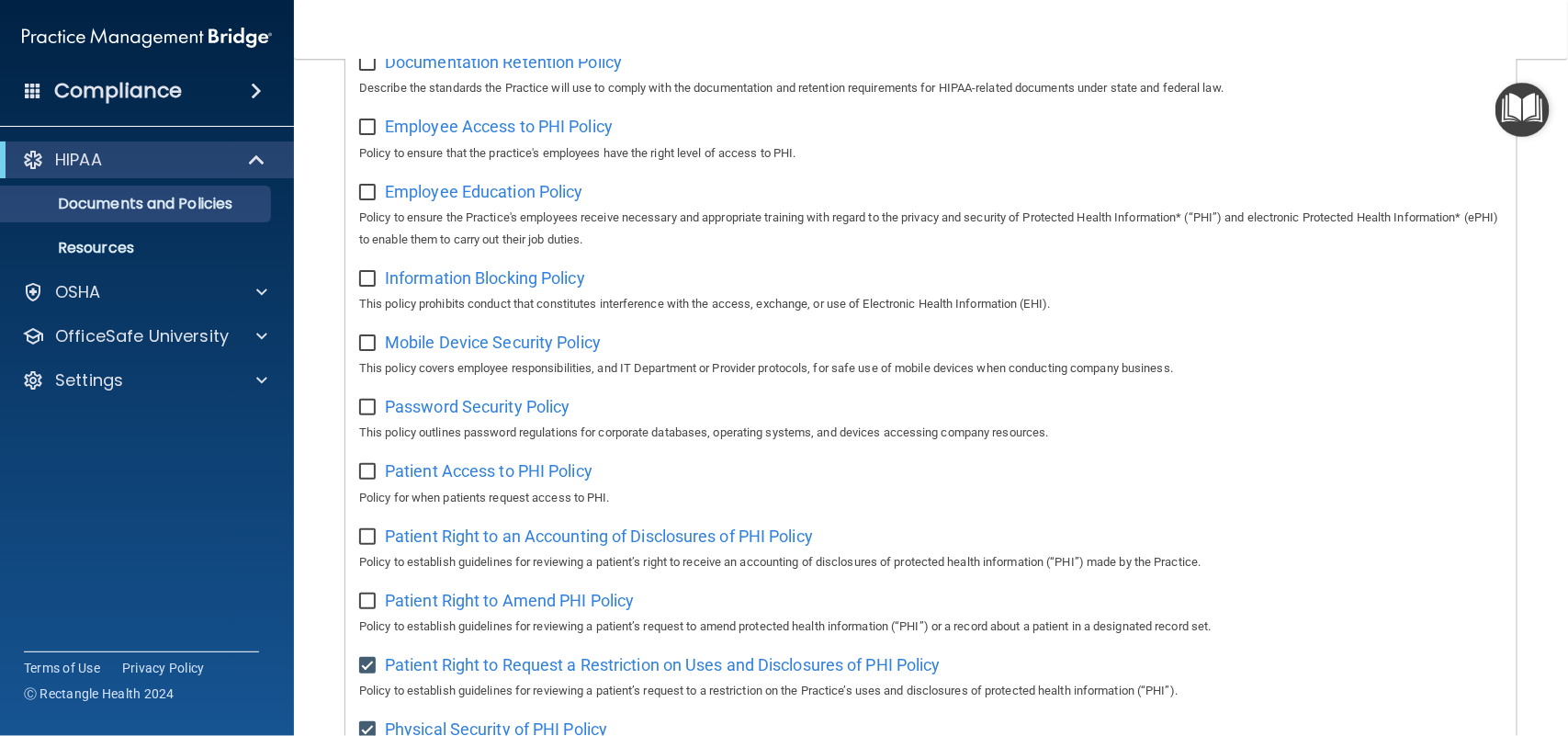 click at bounding box center (369, 602) 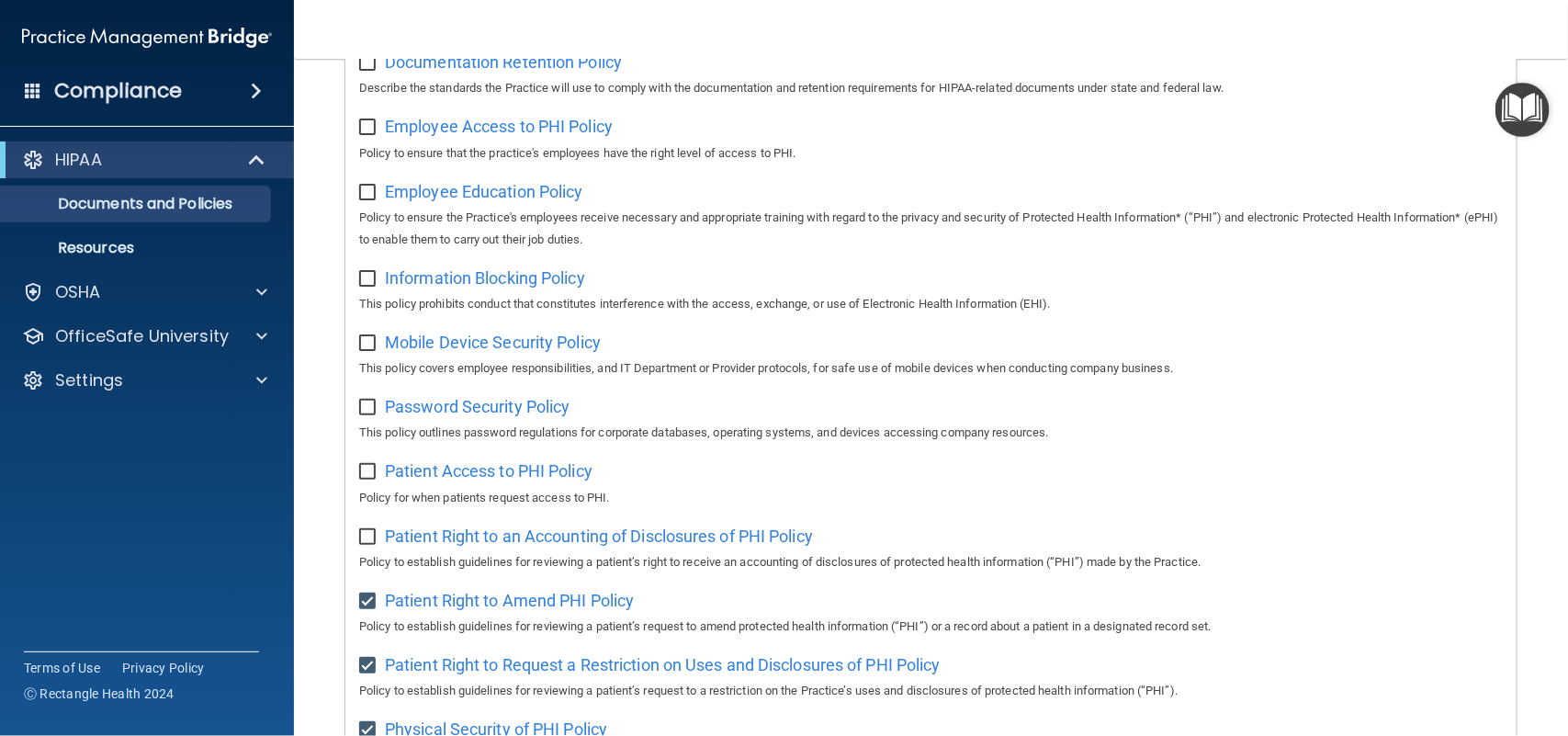 click at bounding box center [369, 538] 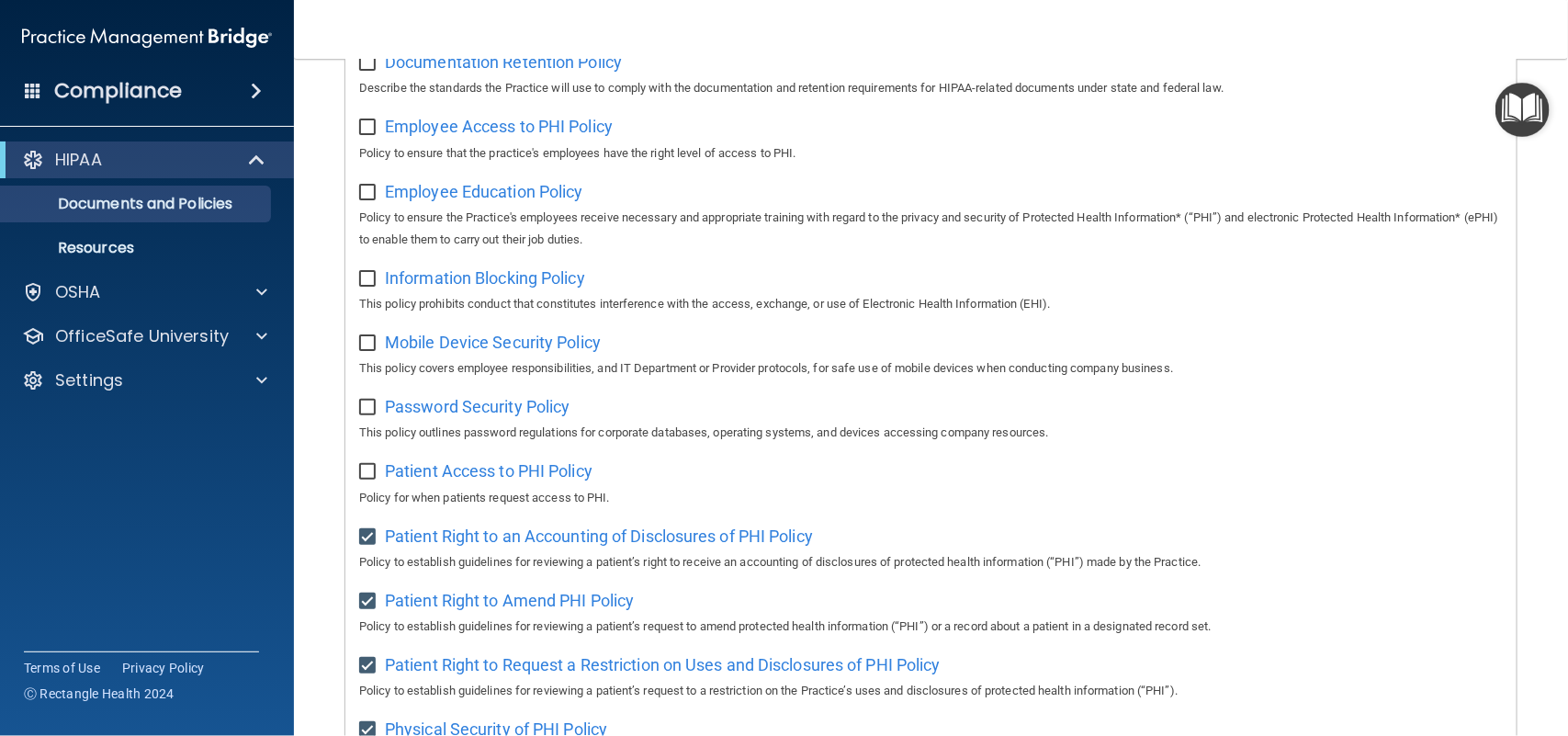 click at bounding box center (369, 472) 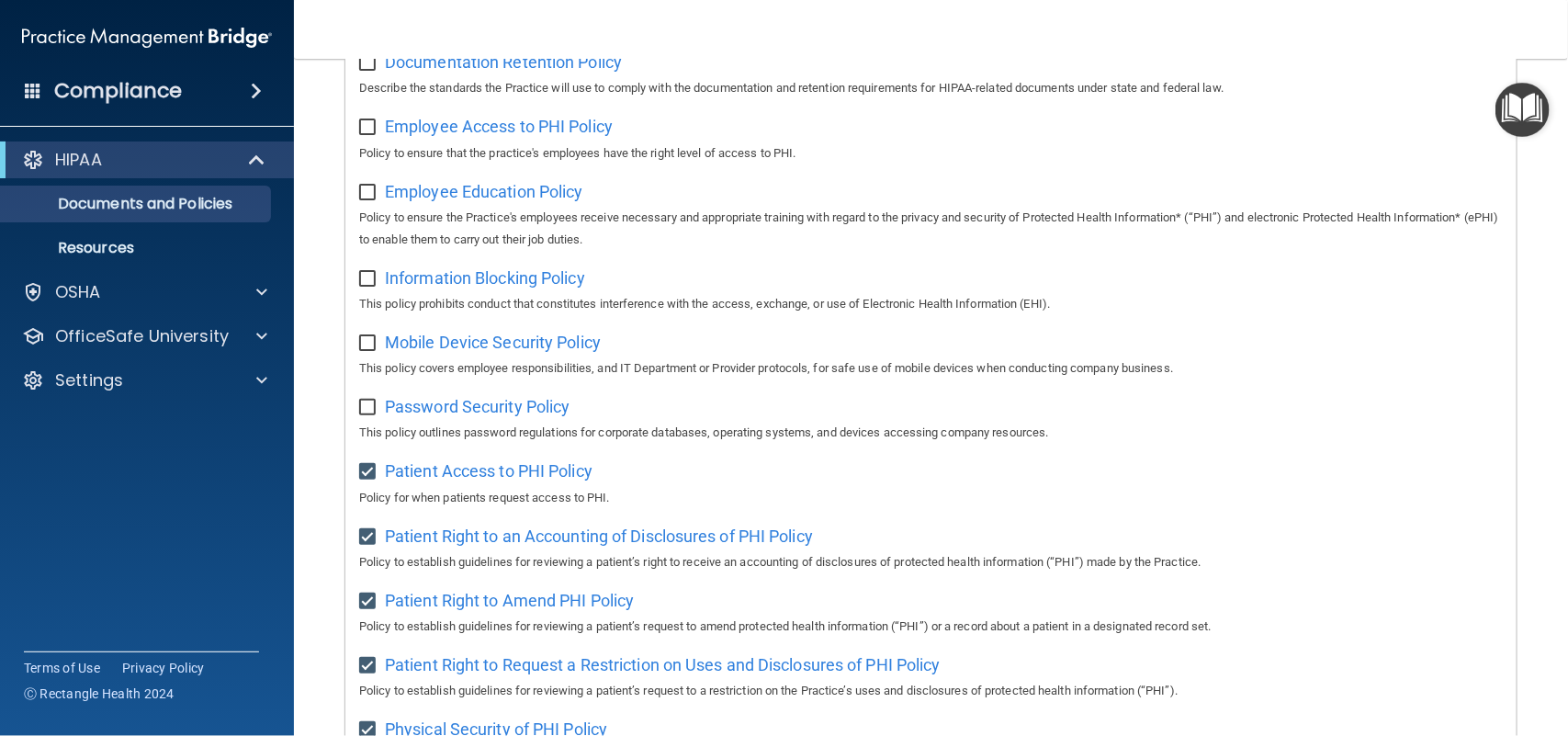 click at bounding box center [369, 408] 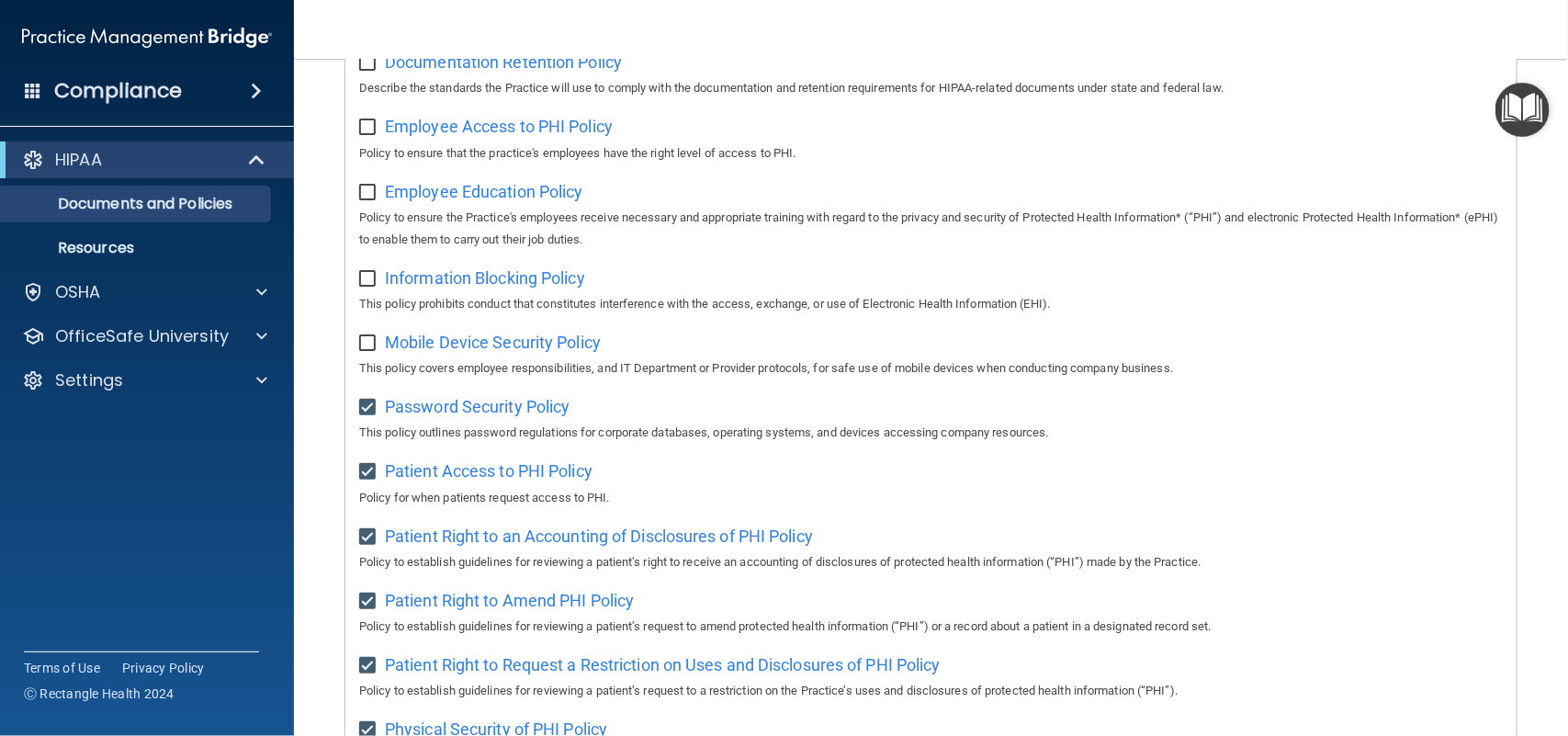click at bounding box center [369, 344] 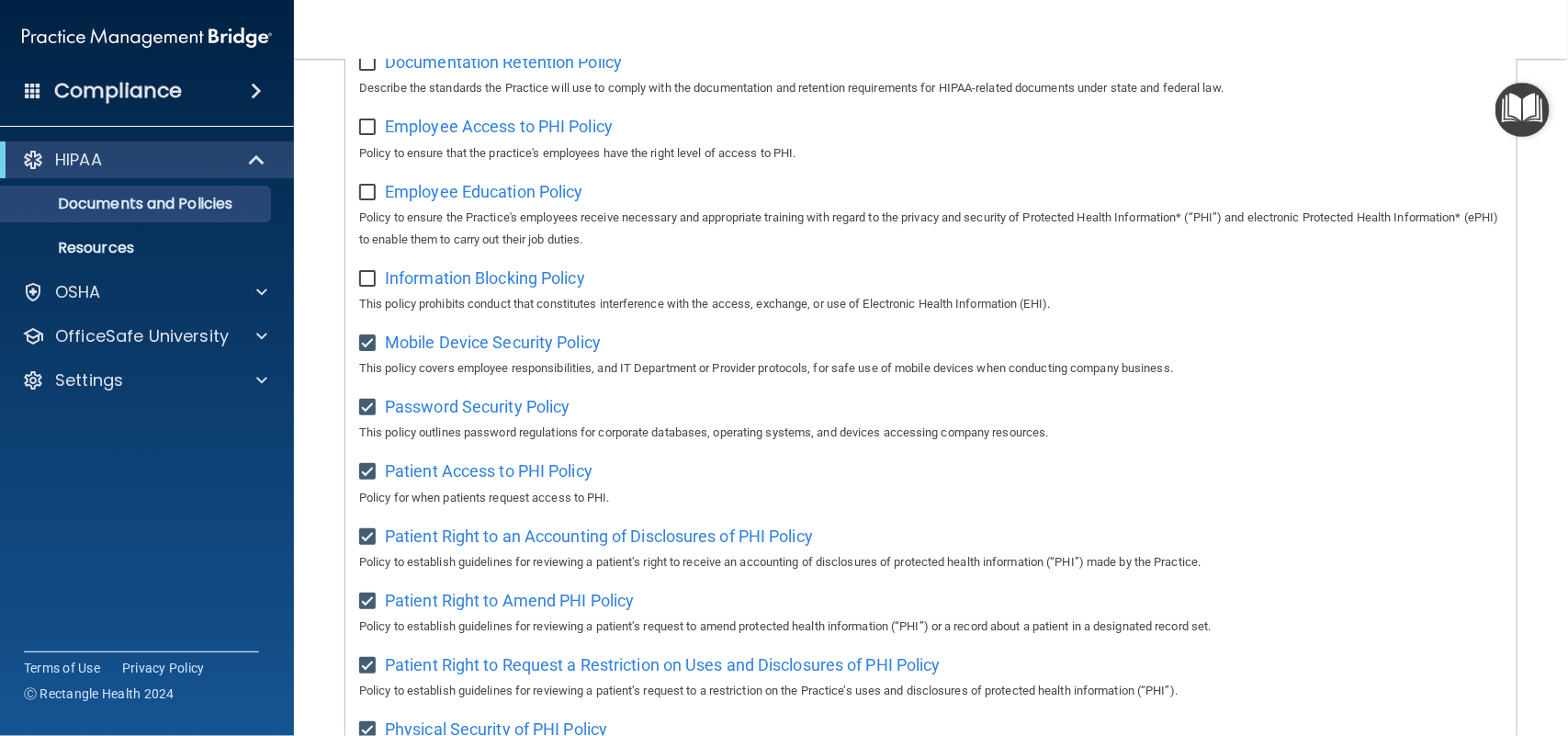 click at bounding box center (369, 279) 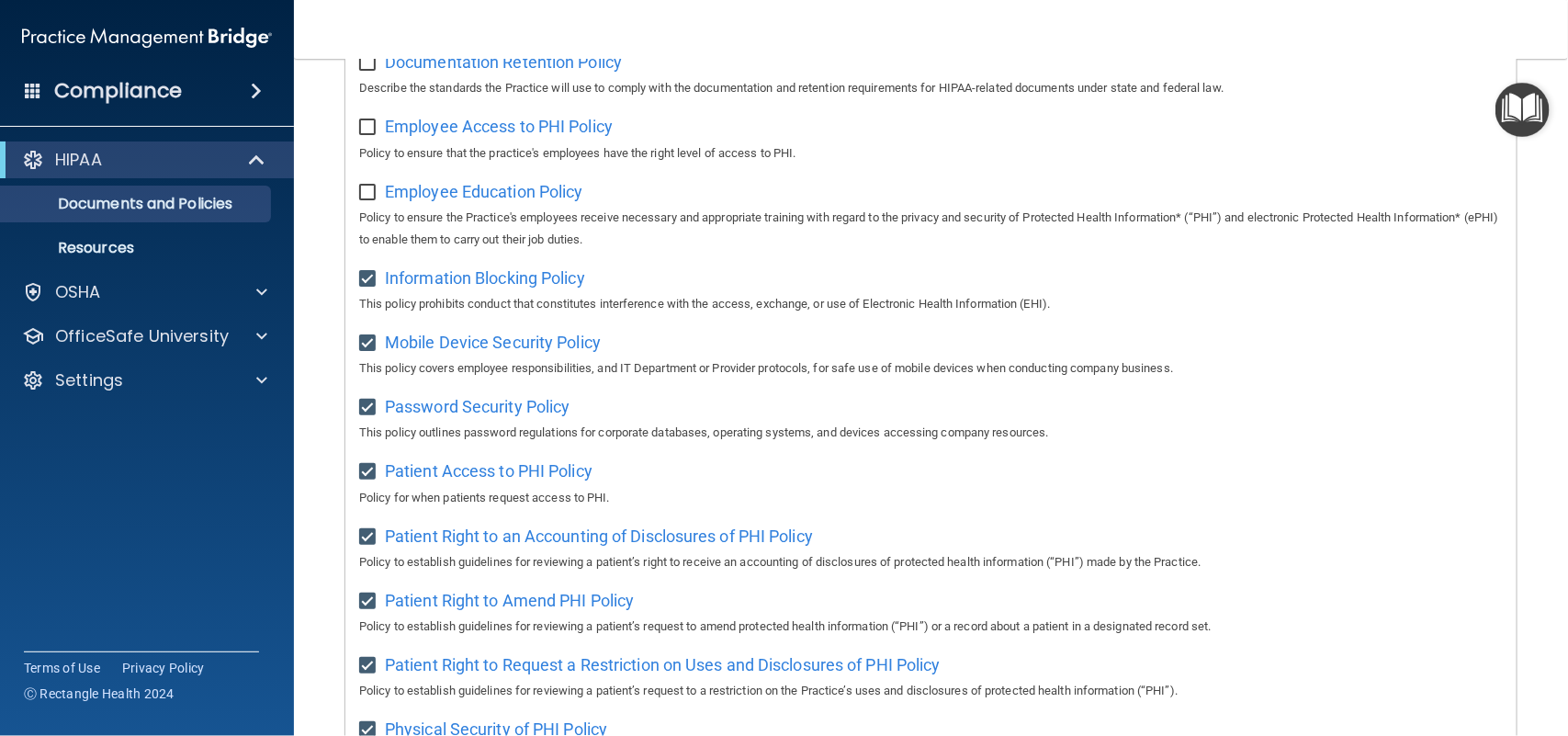 click at bounding box center (369, 193) 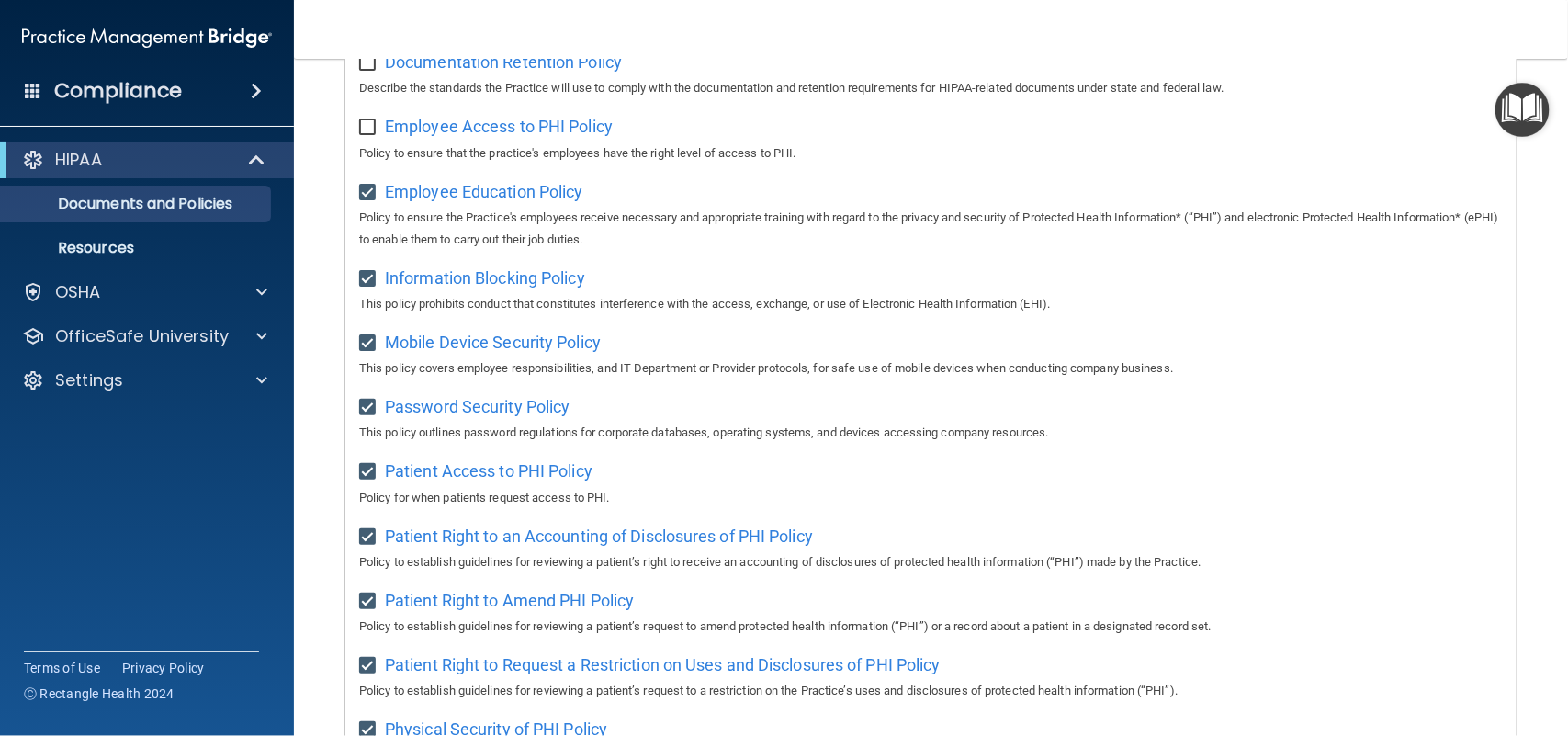 click on "Select All   (Unselect 15)    Unselect All            Print Selected (15)                       Acceptable Use Policy                       Policy that defines acceptable and unacceptable use of electronic devices and network resources in conjunction with its established culture of ethical and lawful behavior, openness, trust, and integrity.                     Business Associates Policy                       Policy that describes the obligations of business associates and the requirements for contracting with business associates.                     Complaint Process Policy                       Policy to provide a process for patients and responsible parties to make complaints concerning privacy and security practices.                     Document Destruction Policy                       Policy to ensure practice properly destroys Protected Health Information ('PHI') and electronic Protected Health Information ('ePHI').                     Documentation Retention Policy" at bounding box center (931, 472) 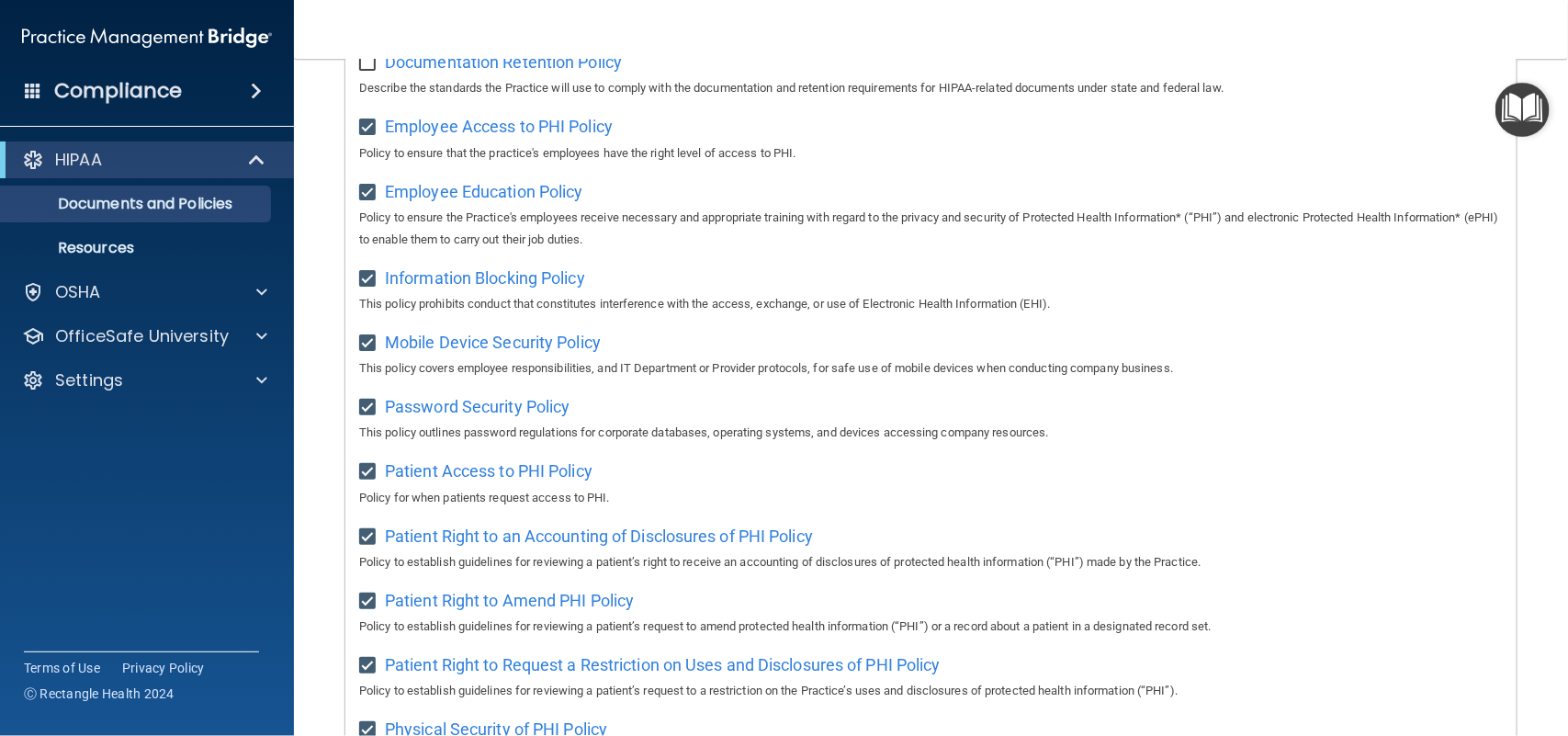 click at bounding box center (369, 63) 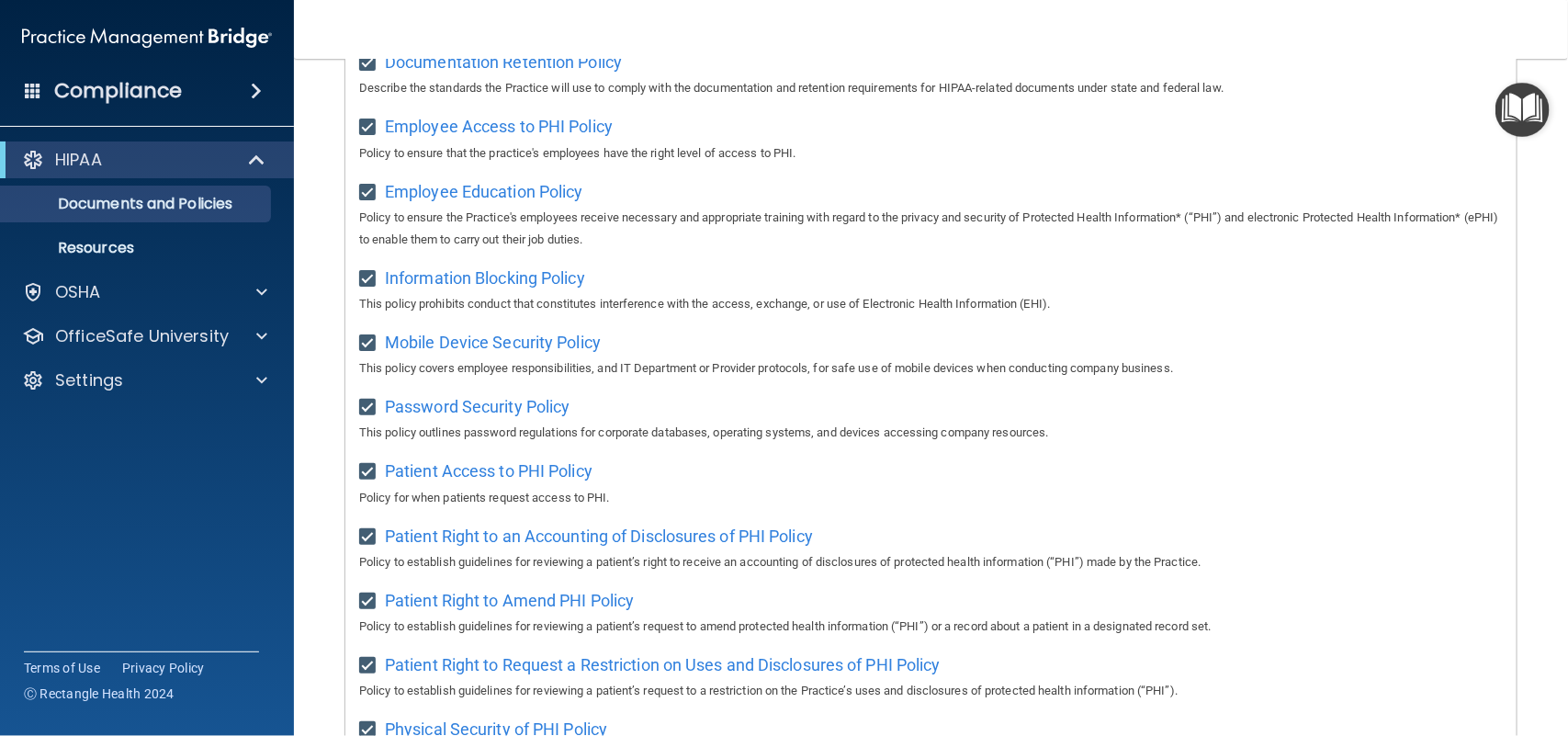 scroll, scrollTop: 0, scrollLeft: 0, axis: both 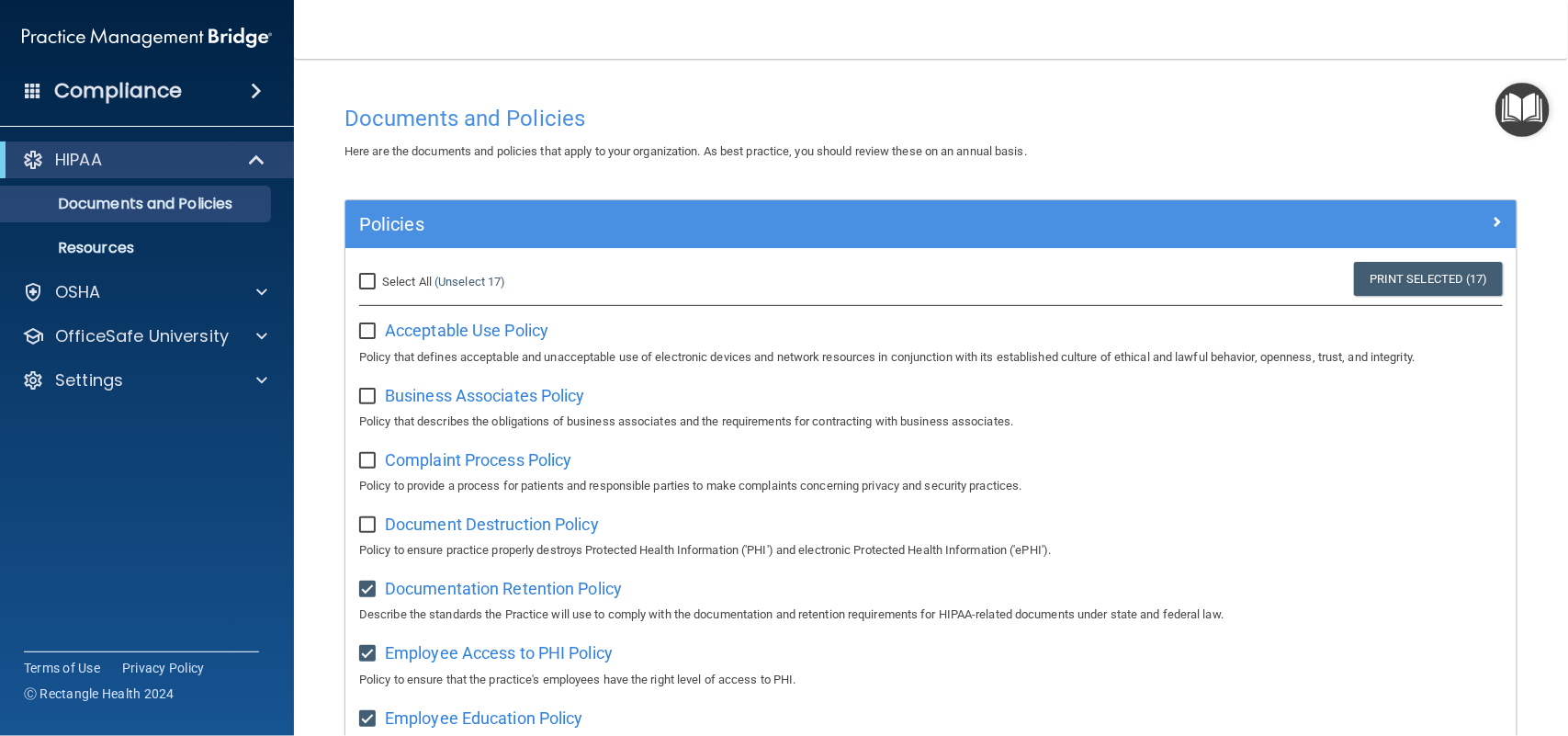 click on "Select All   (Unselect 17)    Unselect All" at bounding box center (540, 282) 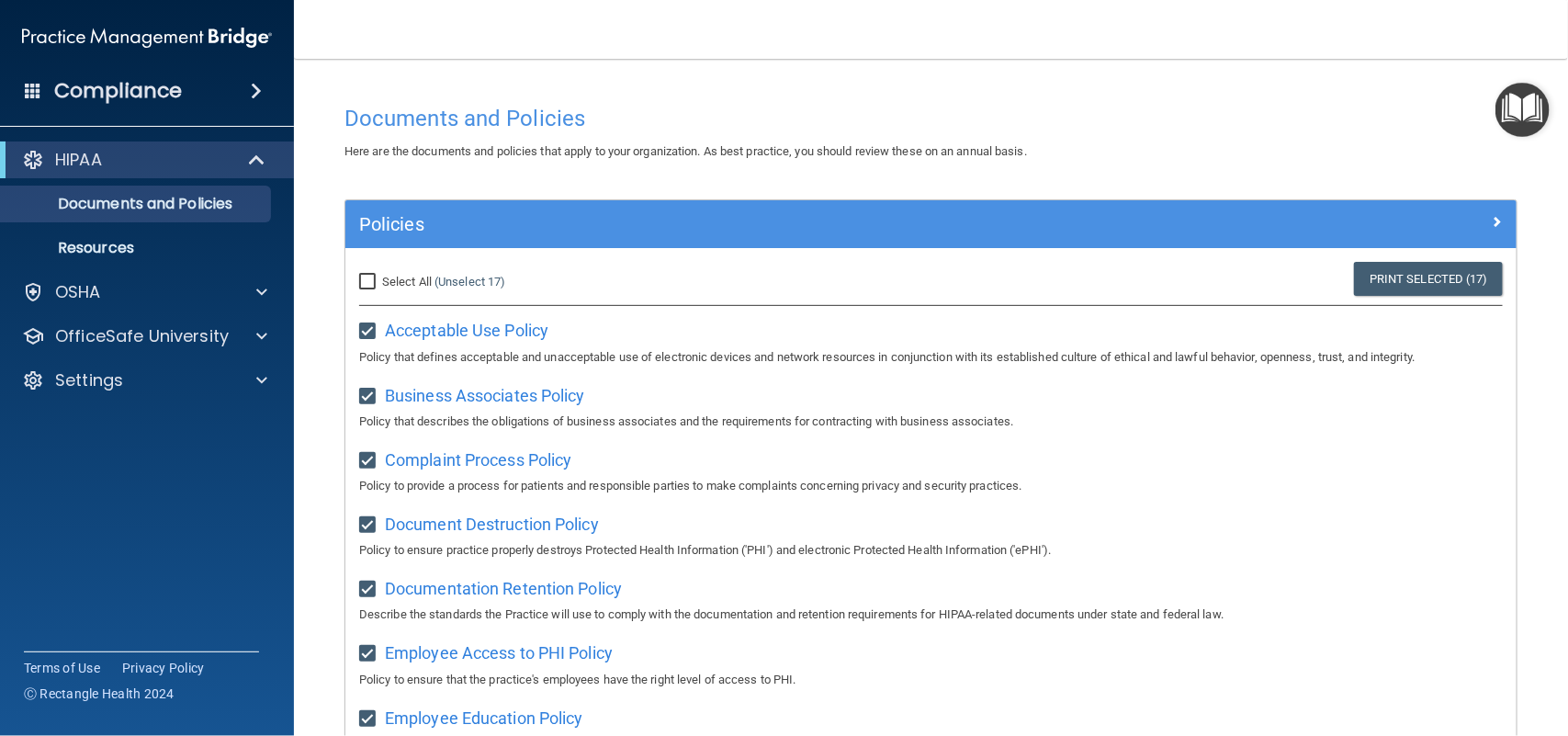 checkbox on "true" 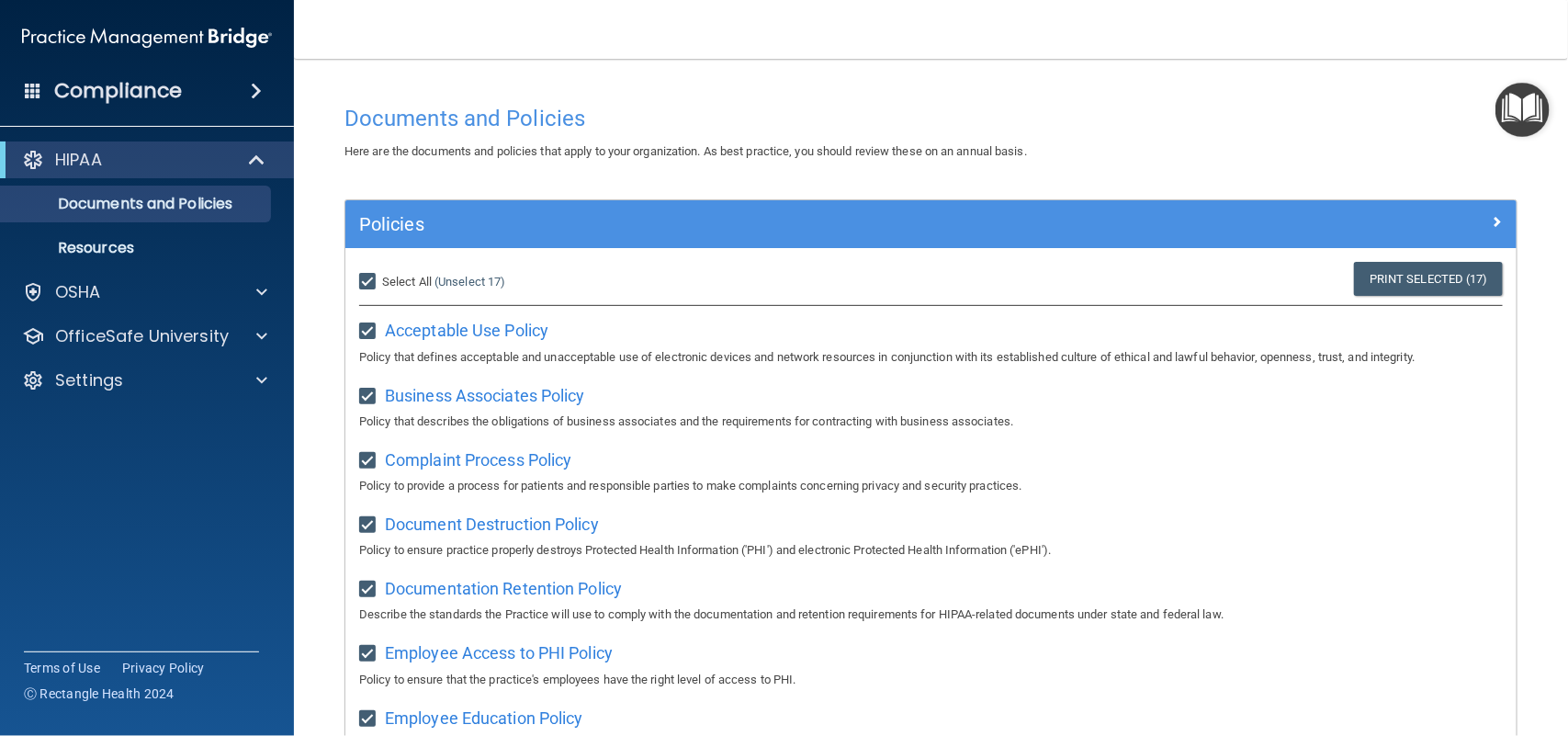 checkbox on "true" 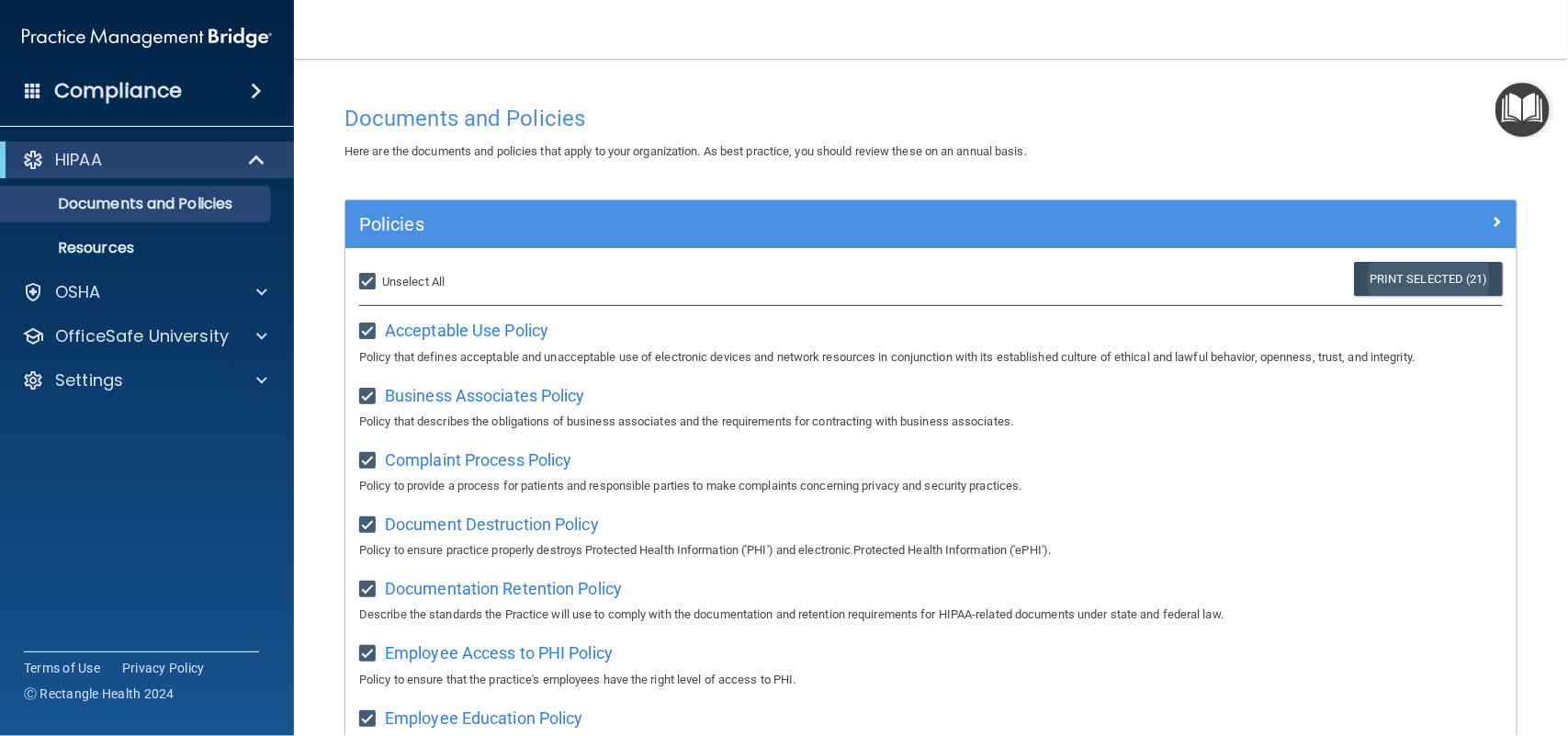 click on "Print Selected (21)" at bounding box center [1428, 278] 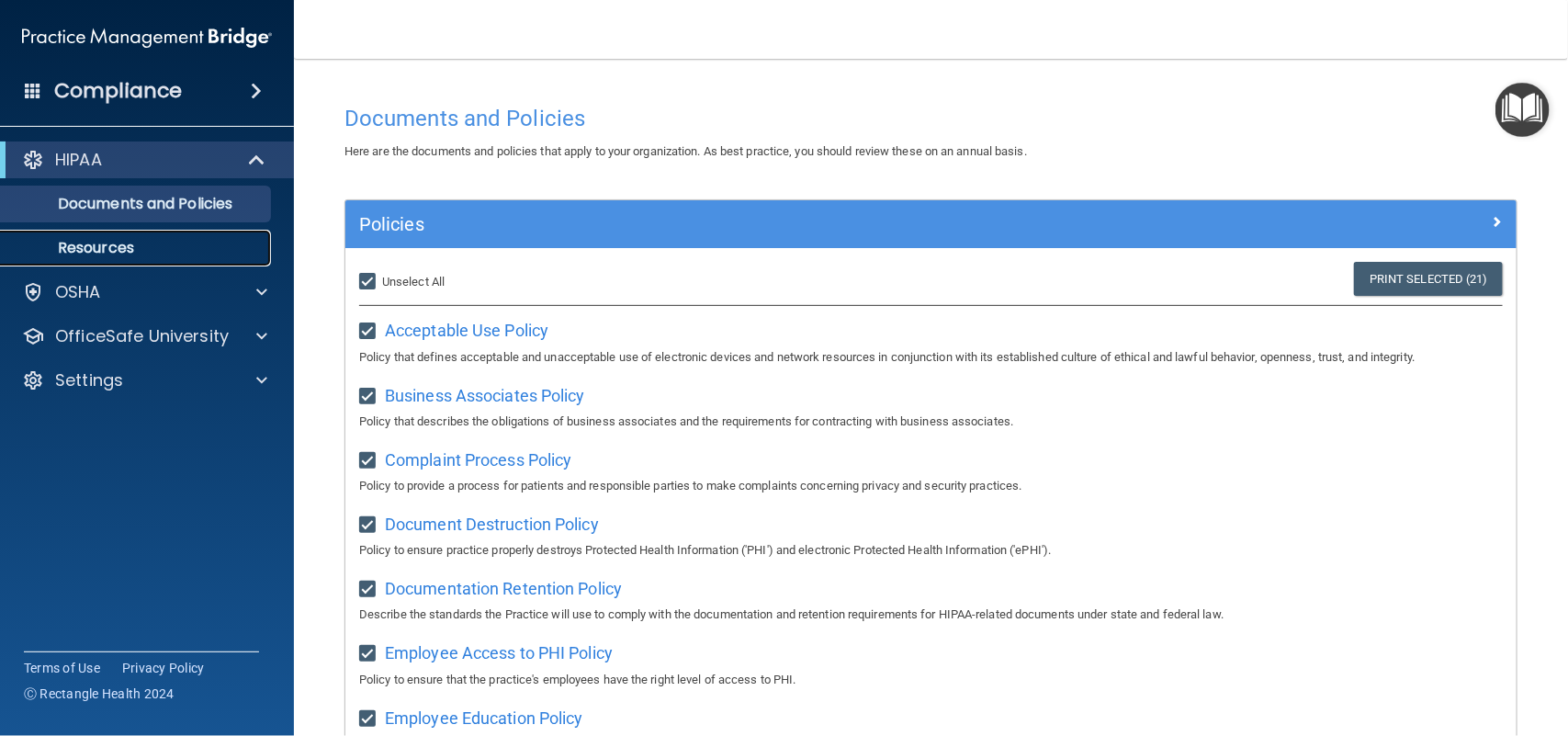 click on "Resources" at bounding box center (137, 248) 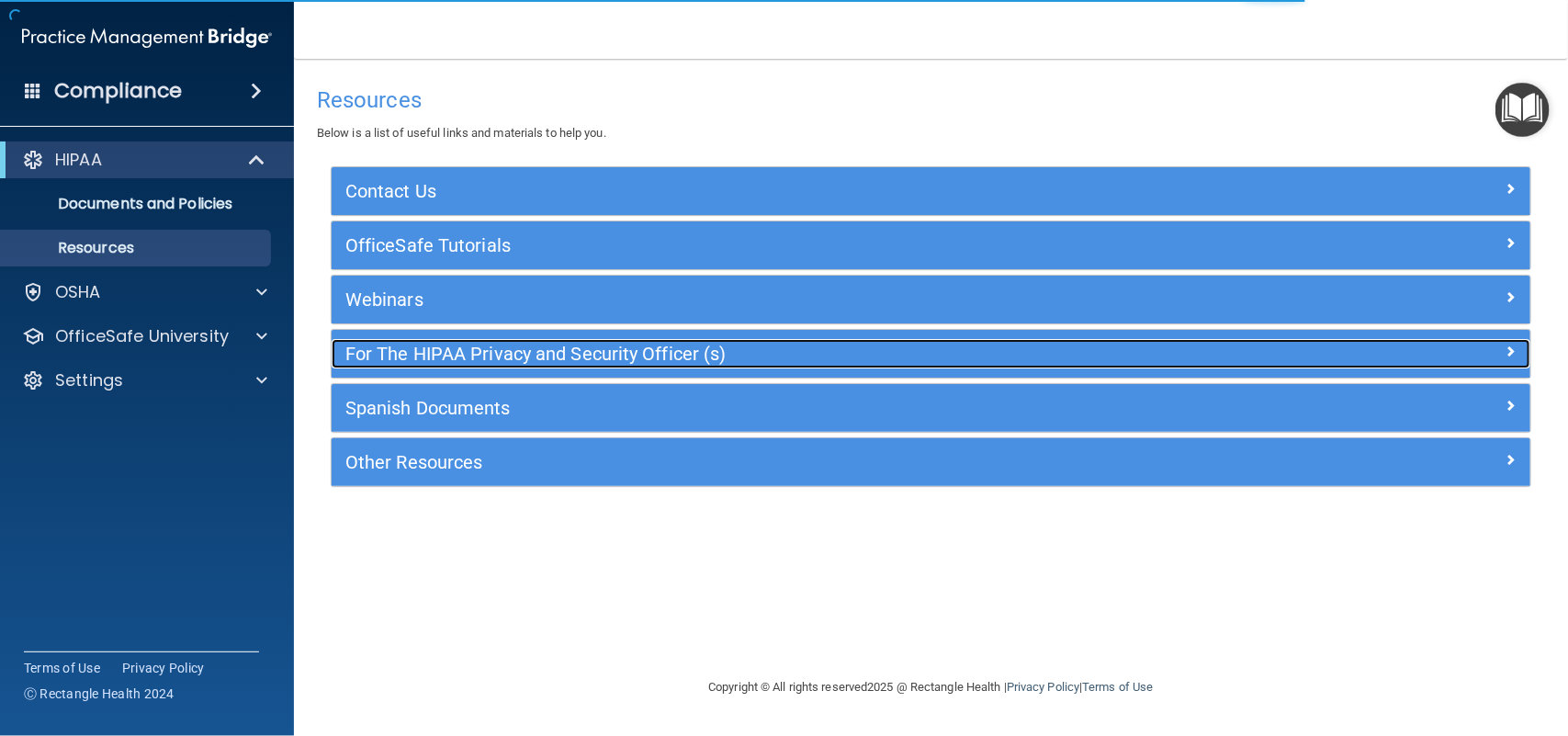 click at bounding box center (1381, 350) 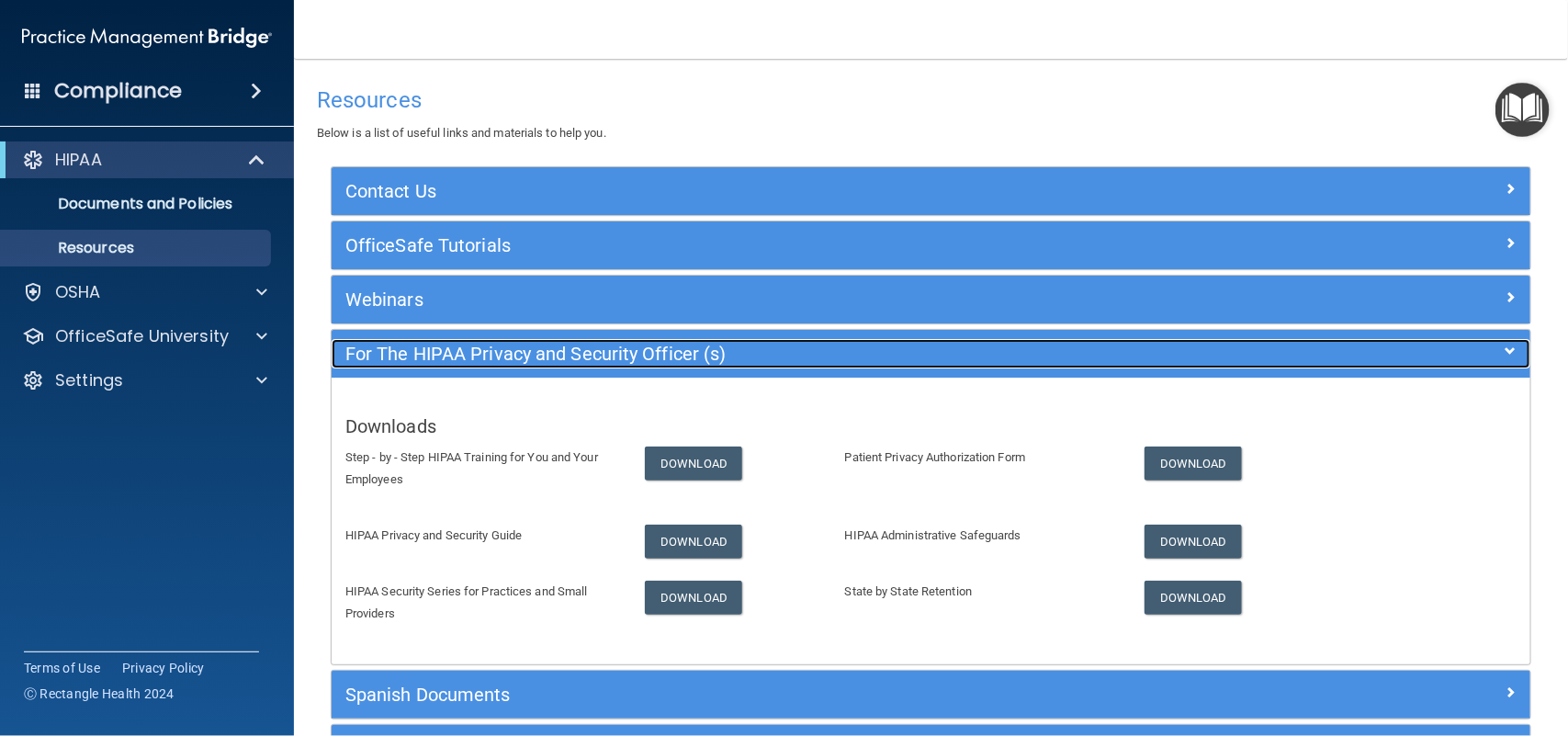 scroll, scrollTop: 130, scrollLeft: 0, axis: vertical 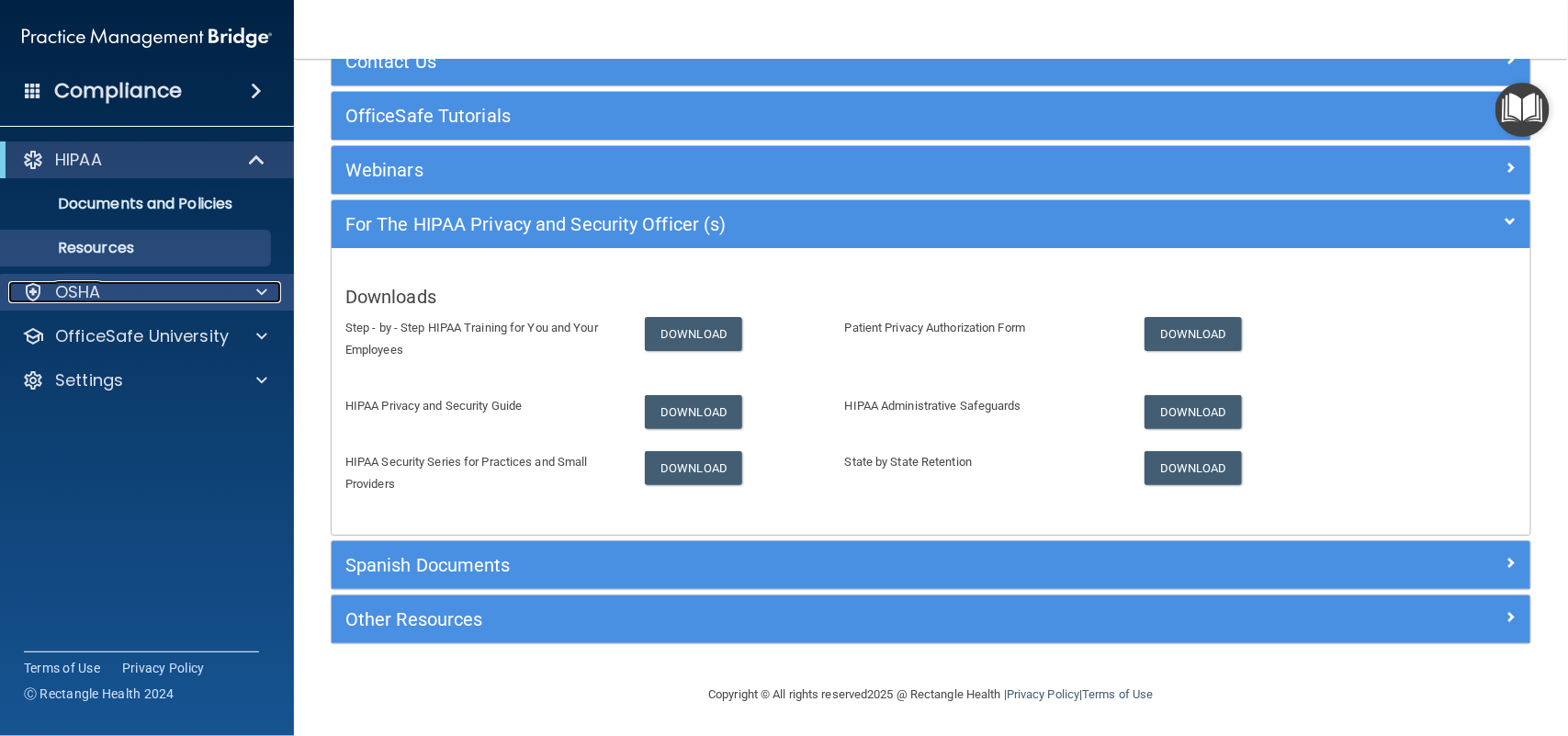 click on "OSHA" at bounding box center (122, 292) 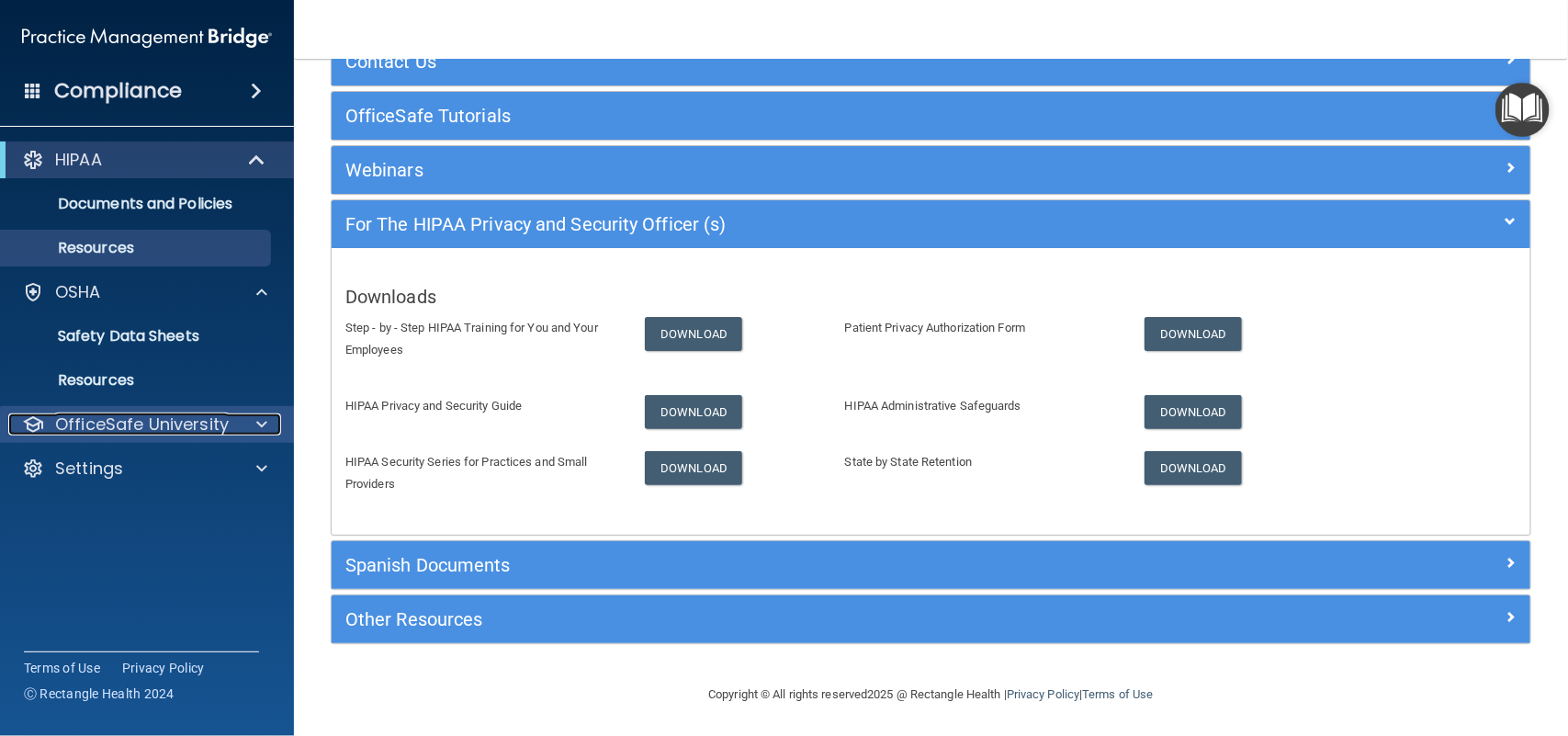 click at bounding box center [262, 425] 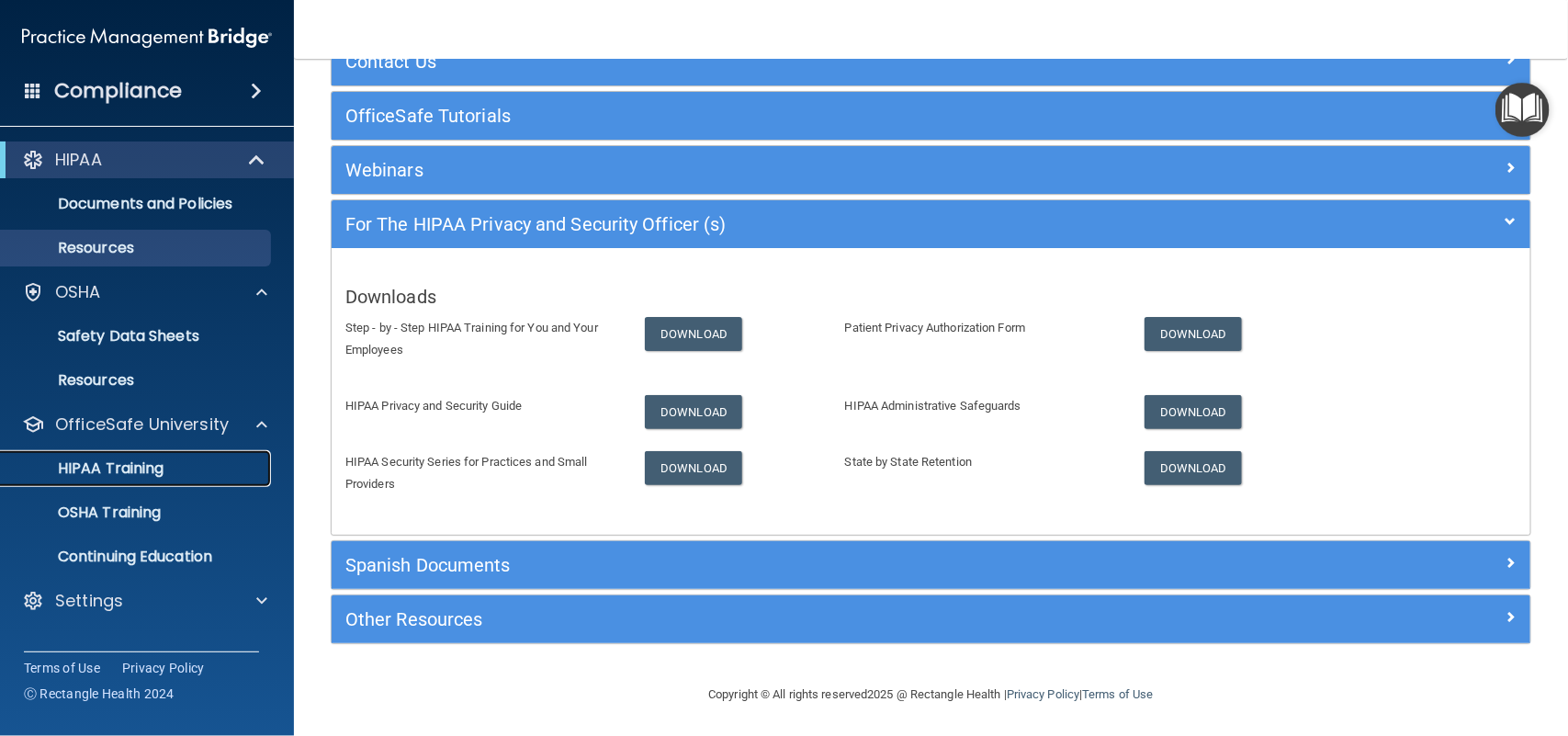 click on "HIPAA Training" at bounding box center (87, 469) 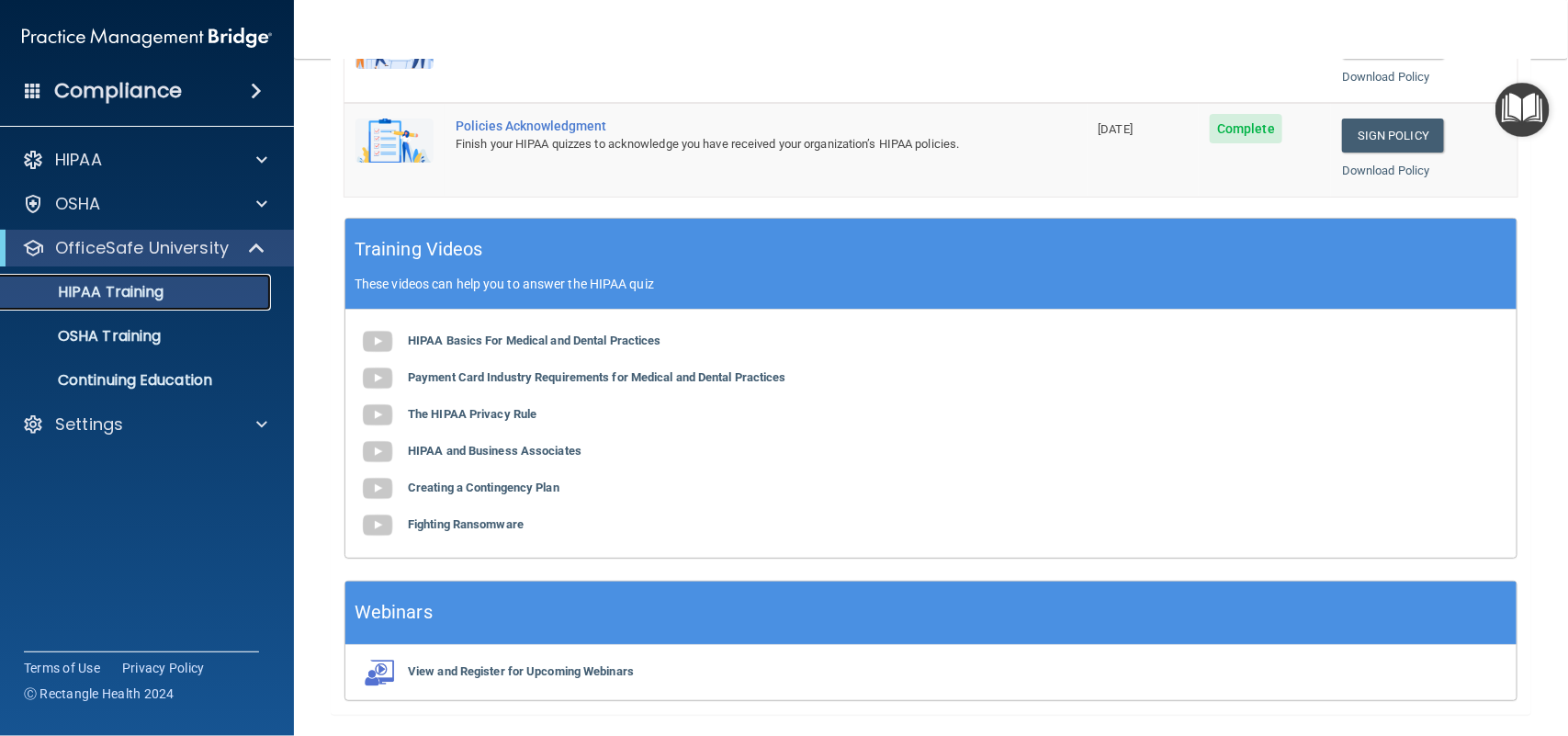 scroll, scrollTop: 649, scrollLeft: 0, axis: vertical 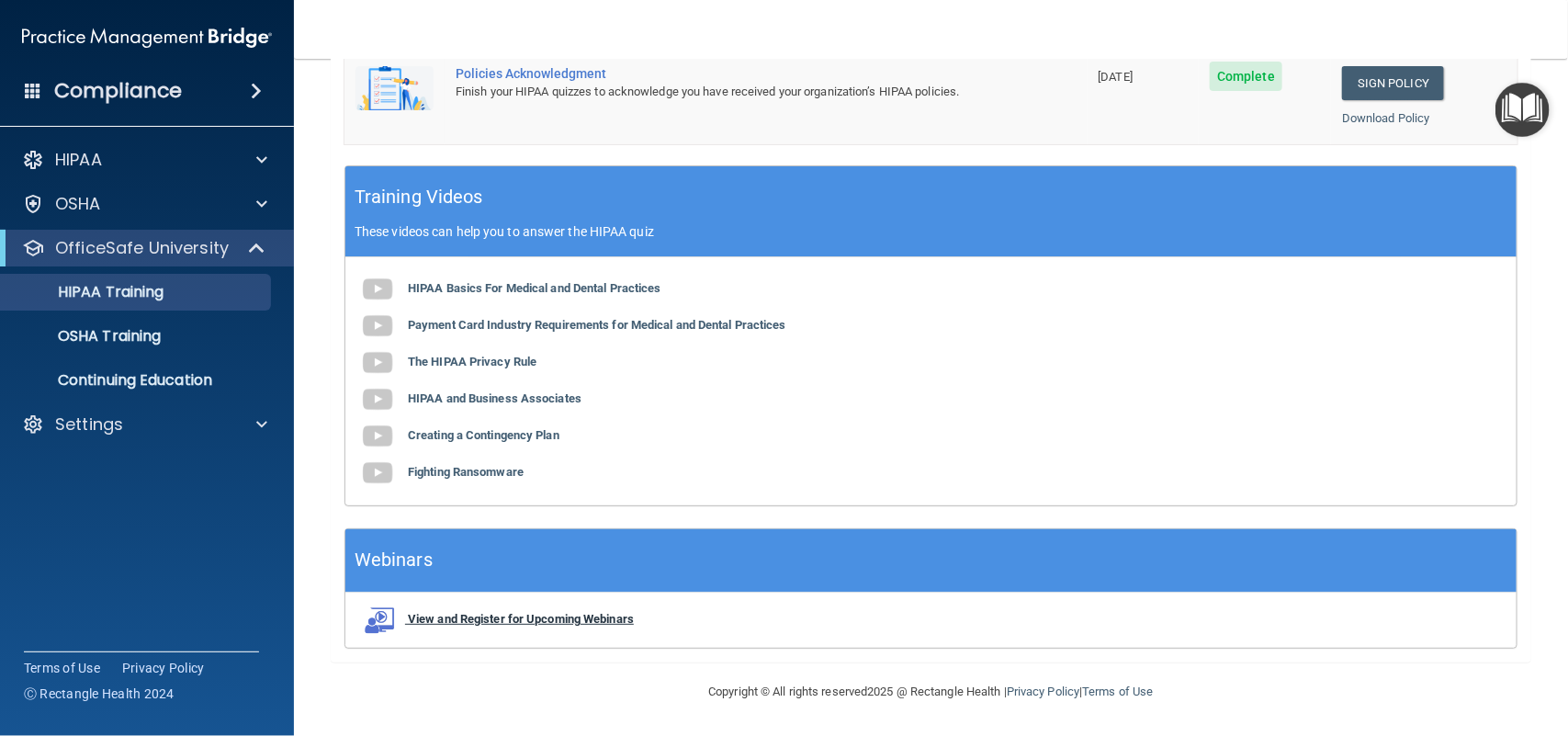 click on "View and Register for Upcoming Webinars" at bounding box center [521, 618] 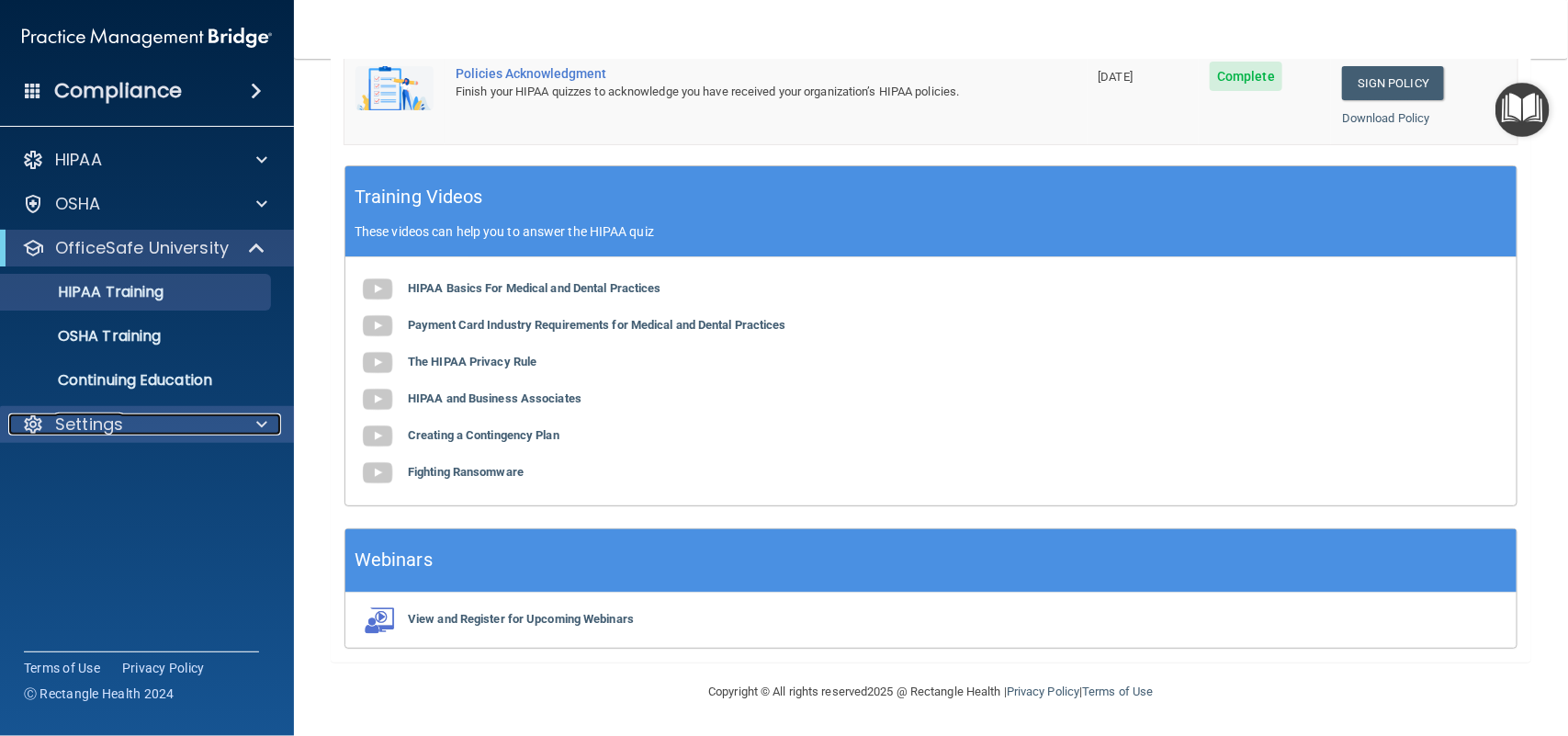 click on "Settings" at bounding box center (122, 425) 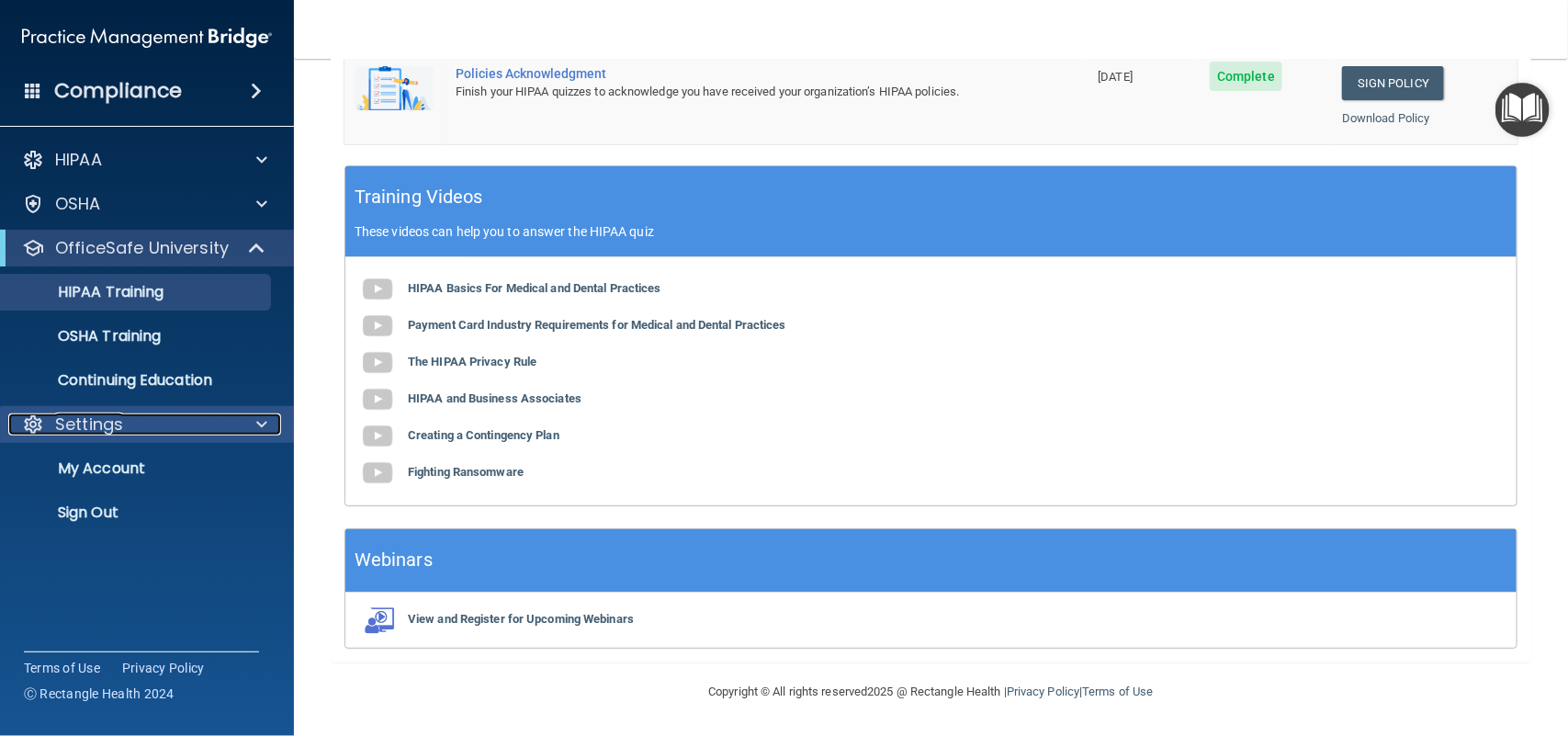 click at bounding box center (259, 425) 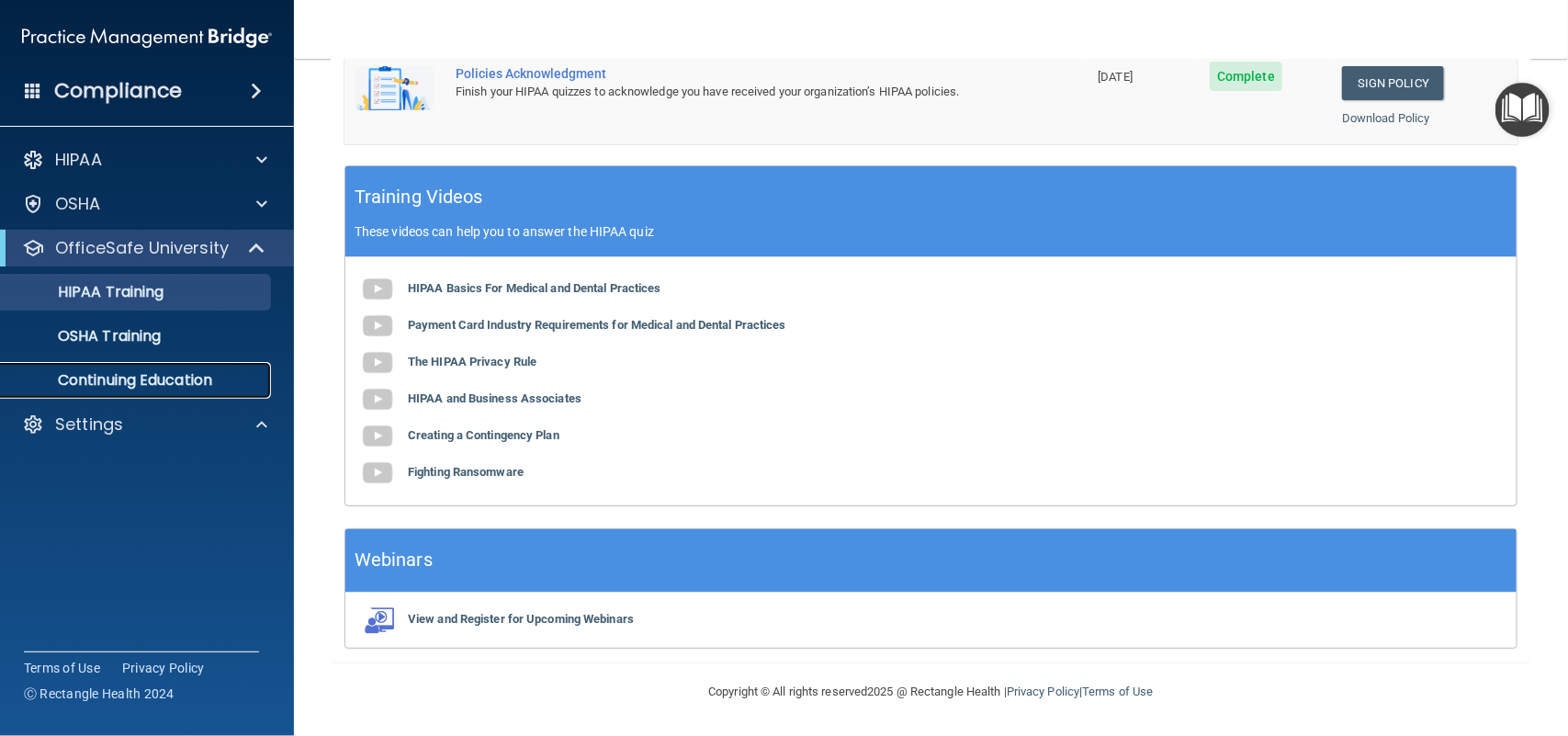 click on "Continuing Education" at bounding box center (126, 380) 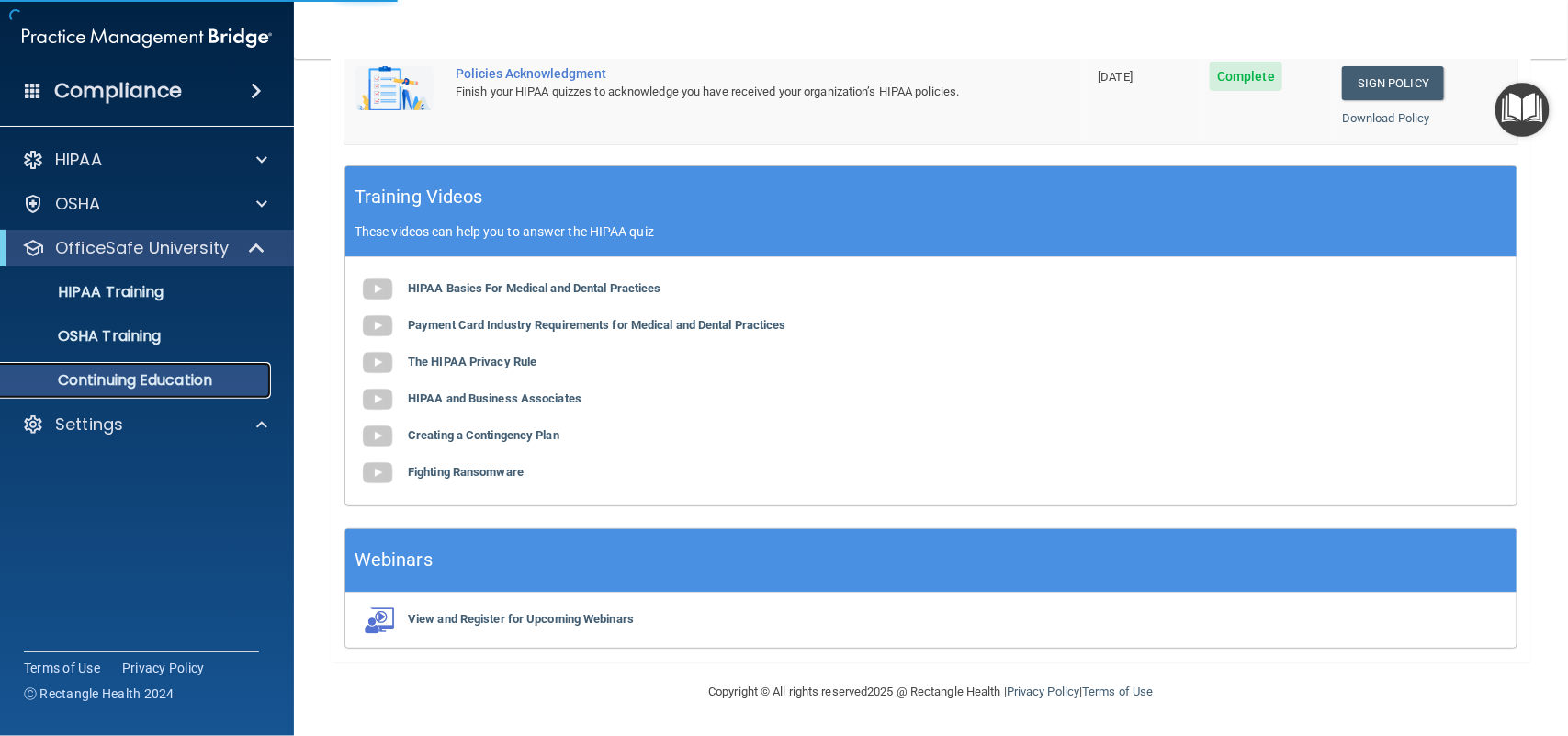 click on "Continuing Education" at bounding box center [126, 380] 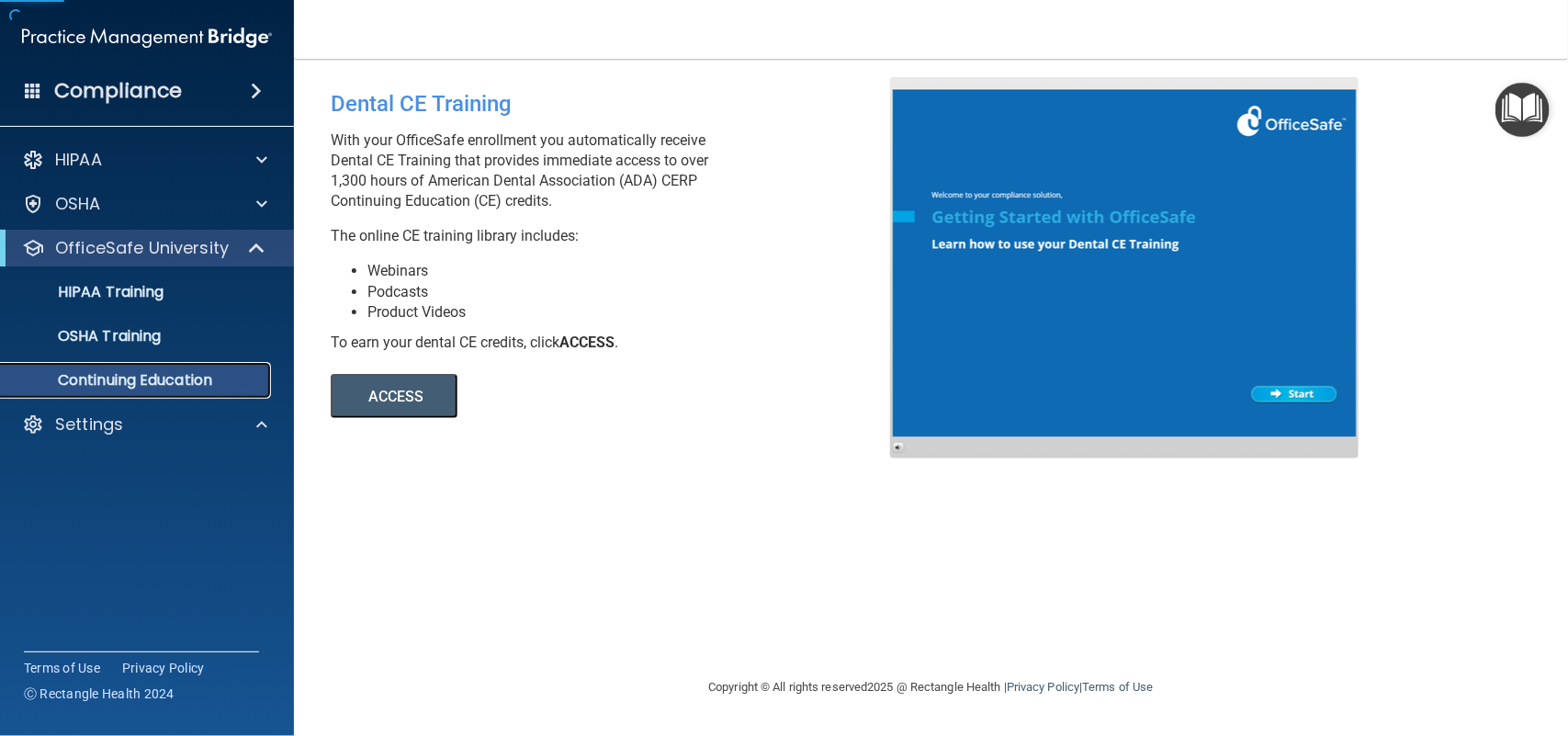 scroll, scrollTop: 0, scrollLeft: 0, axis: both 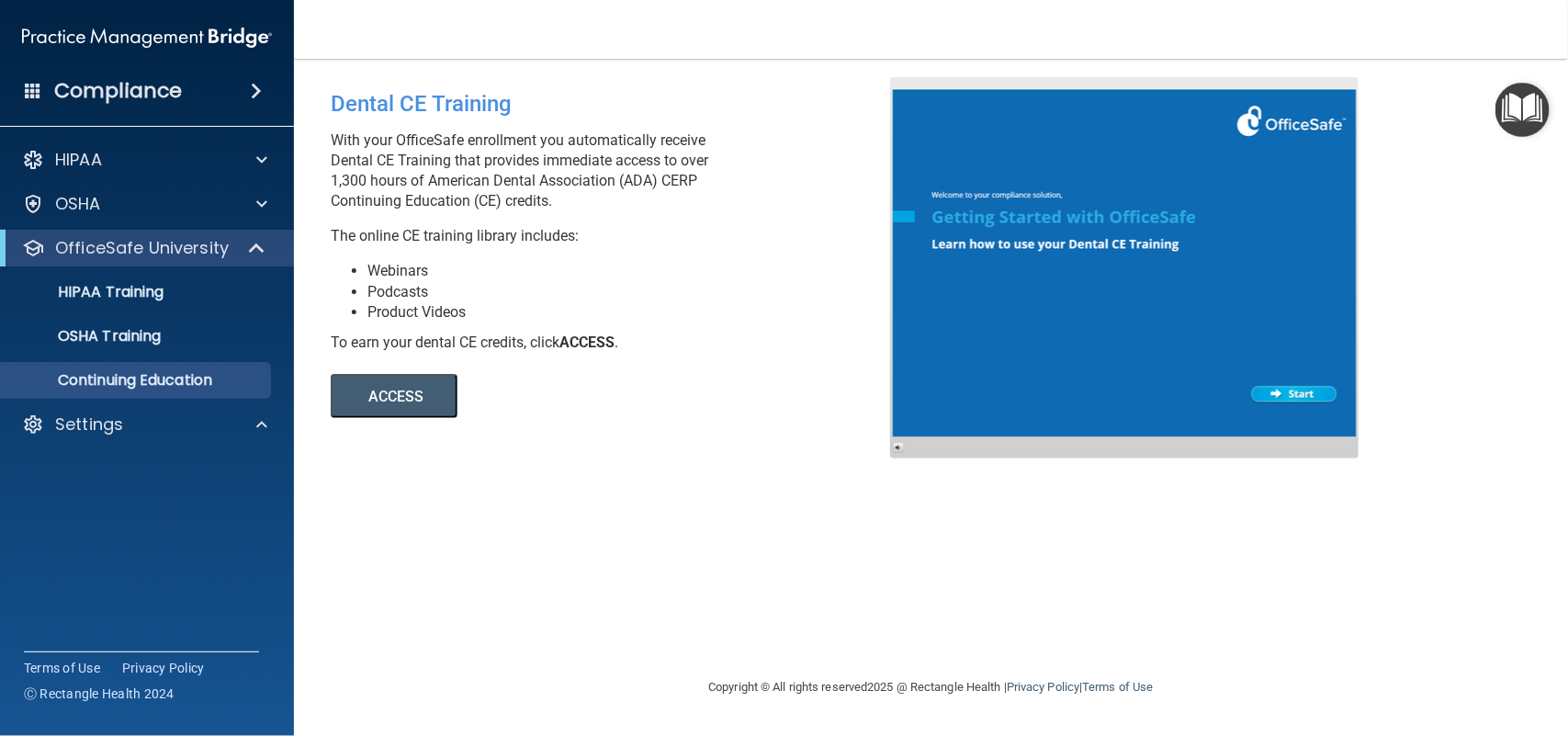 click on "ACCESS" at bounding box center [394, 396] 